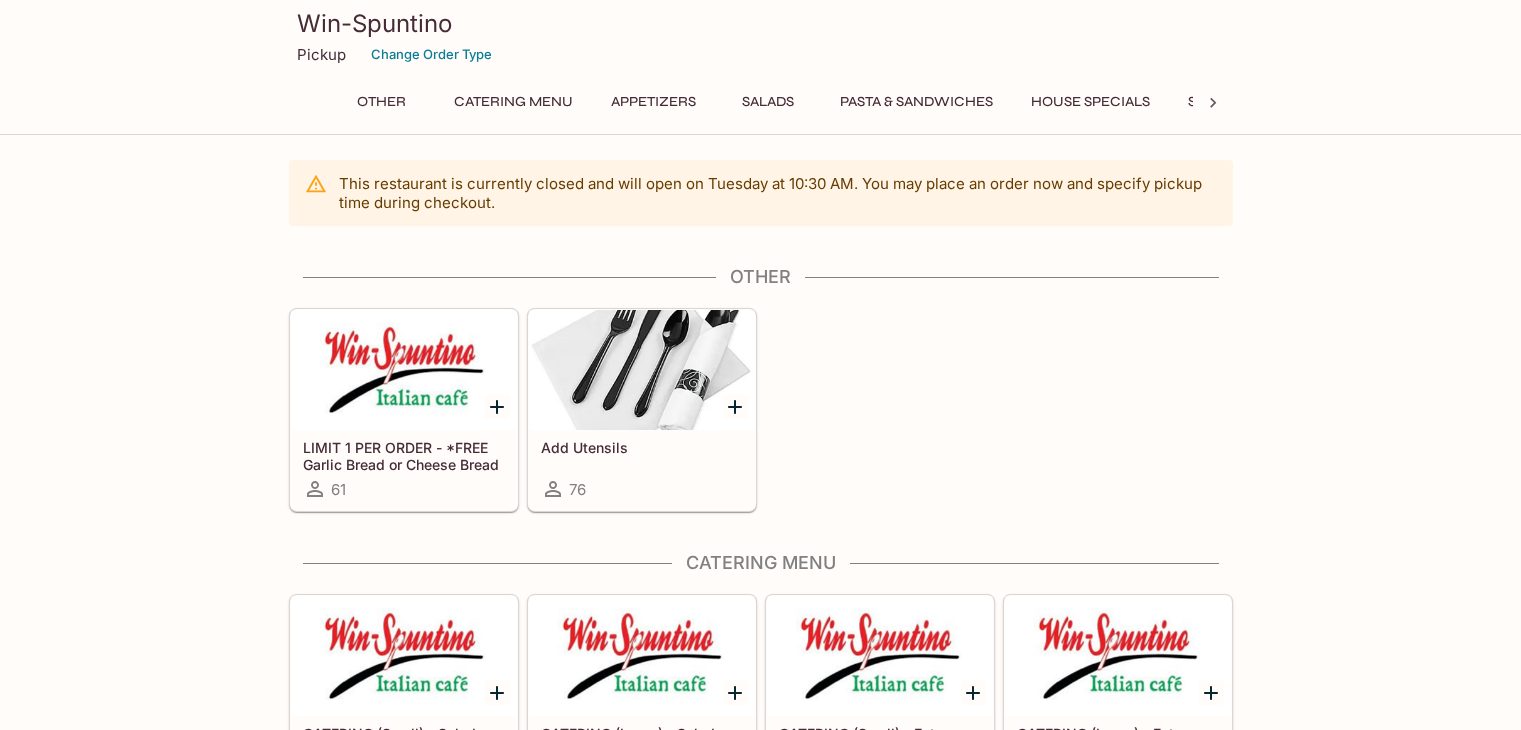 scroll, scrollTop: 0, scrollLeft: 0, axis: both 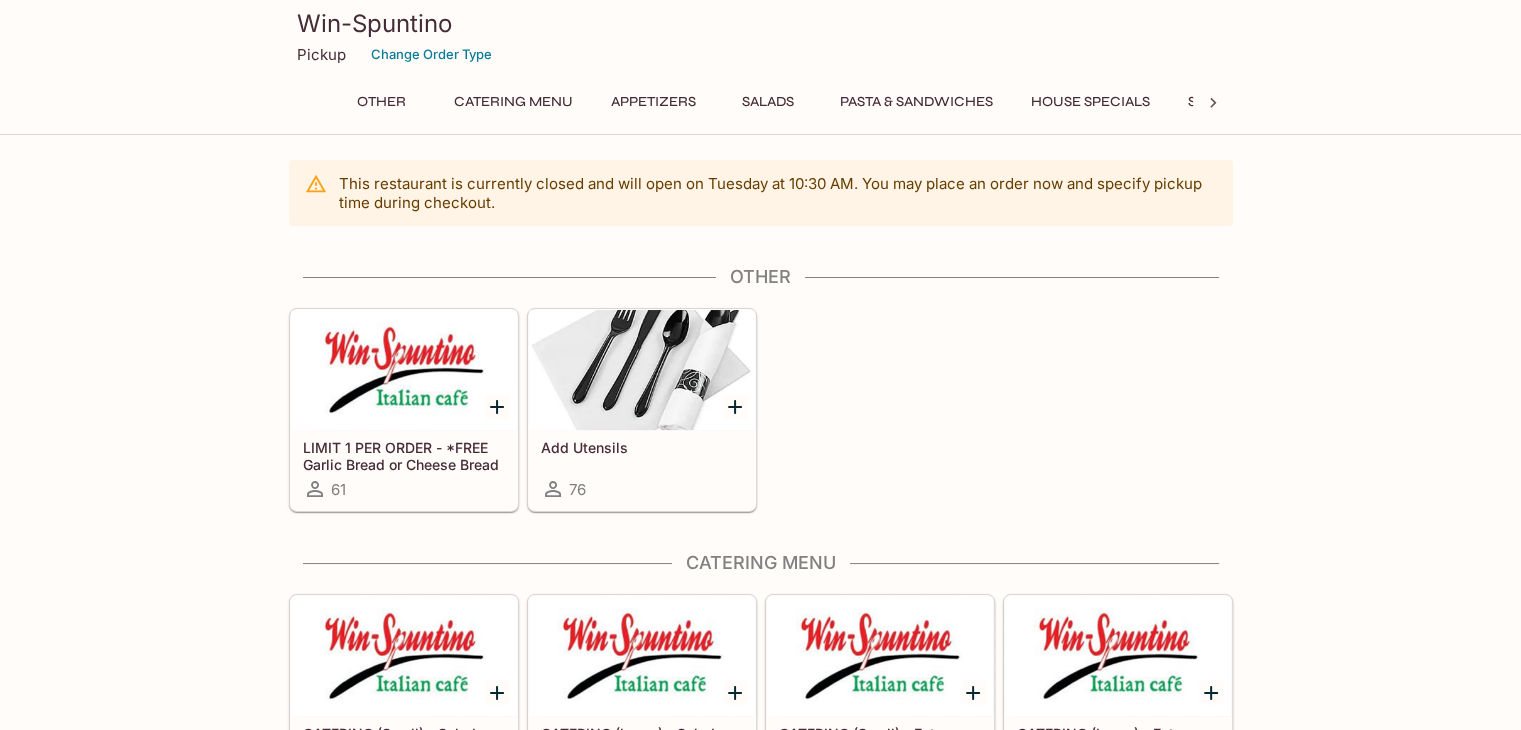 click at bounding box center (404, 370) 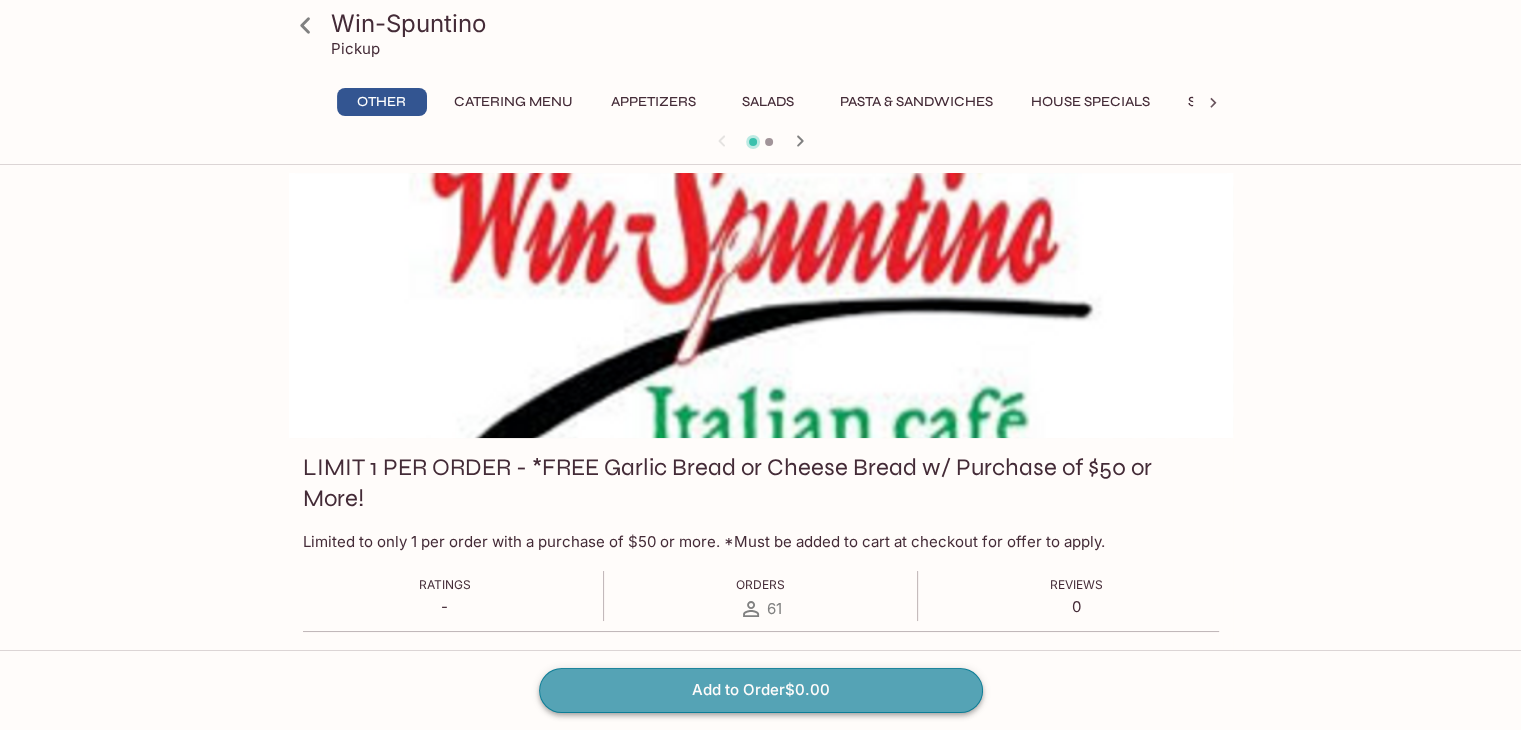 click on "Add to Order  $0.00" at bounding box center (761, 690) 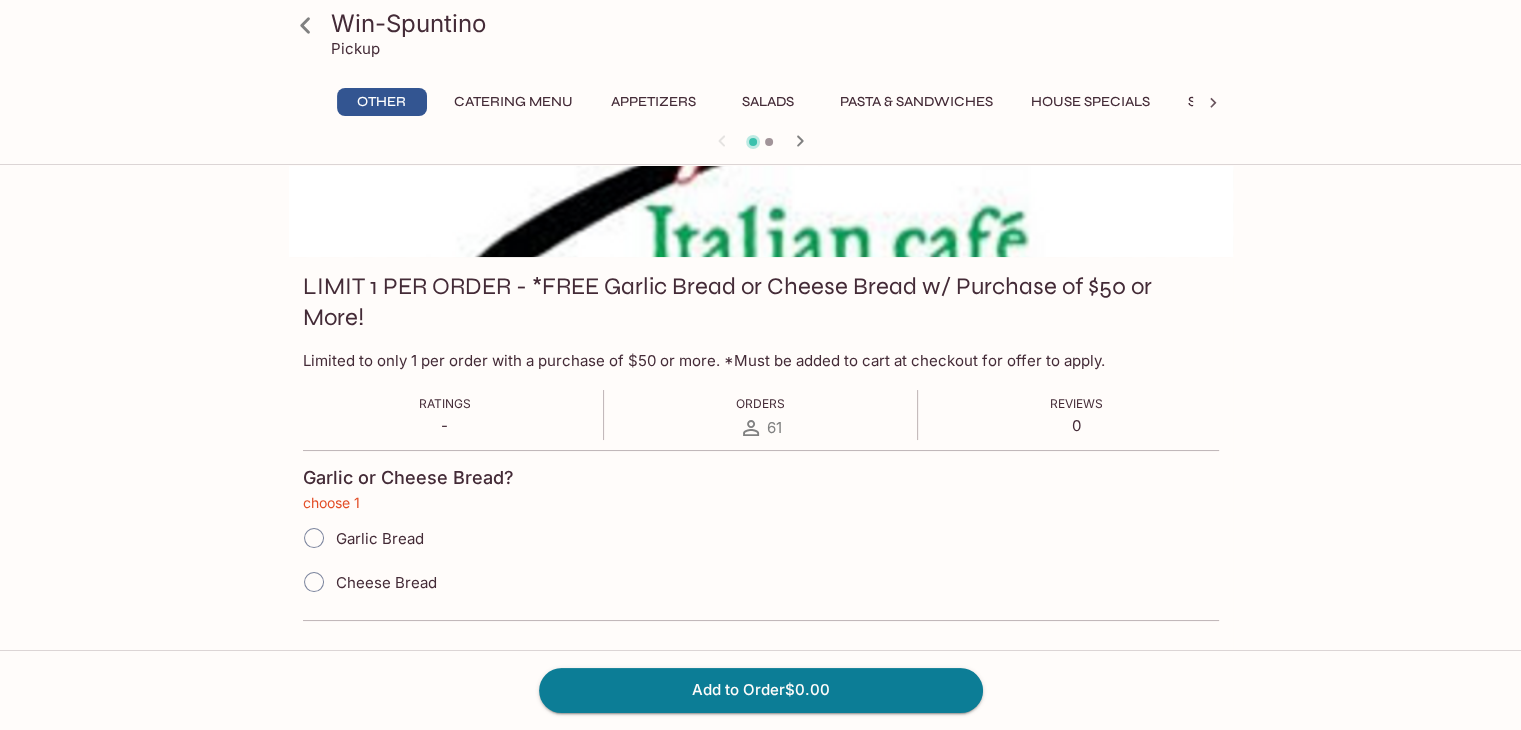 click on "Garlic Bread" at bounding box center (380, 538) 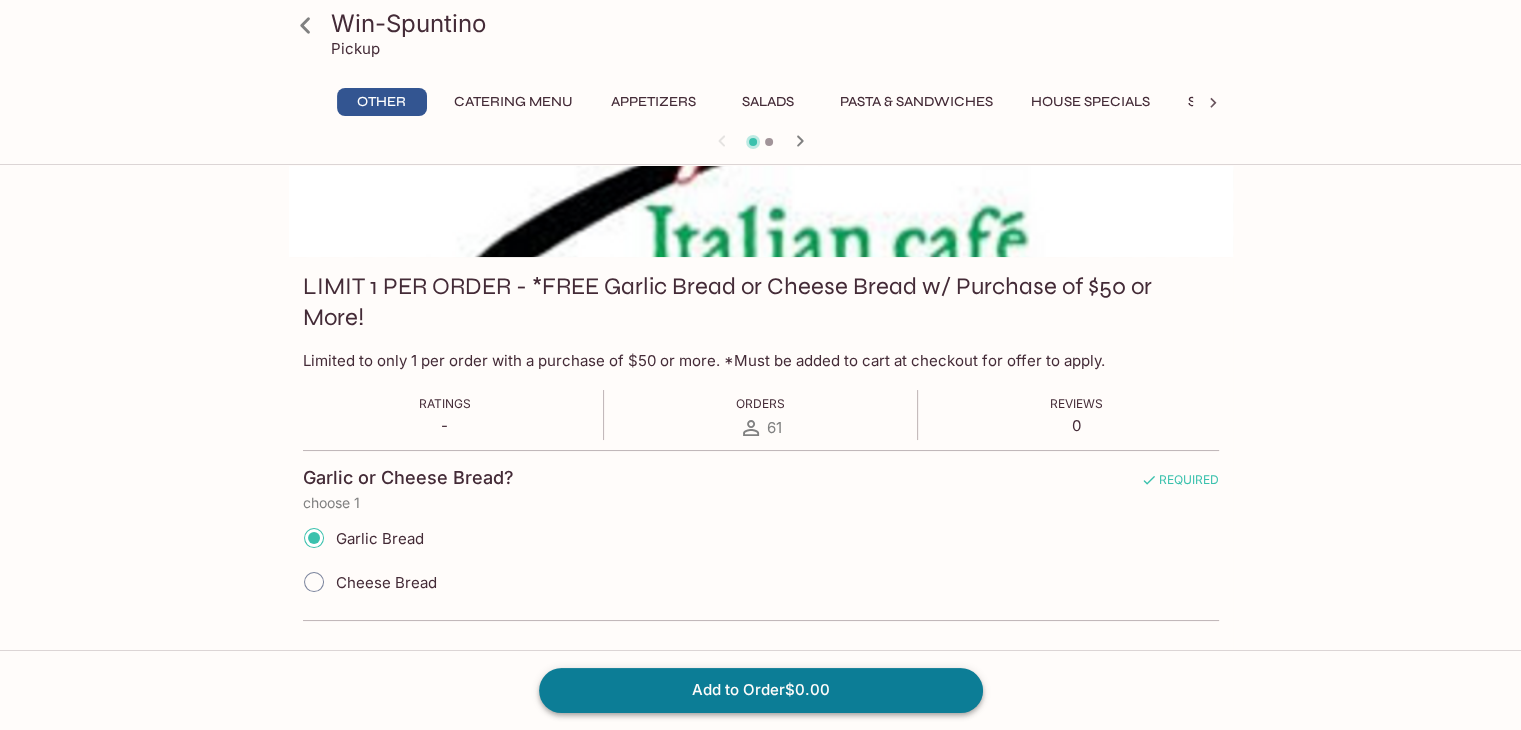 click on "Add to Order  $0.00" at bounding box center (761, 690) 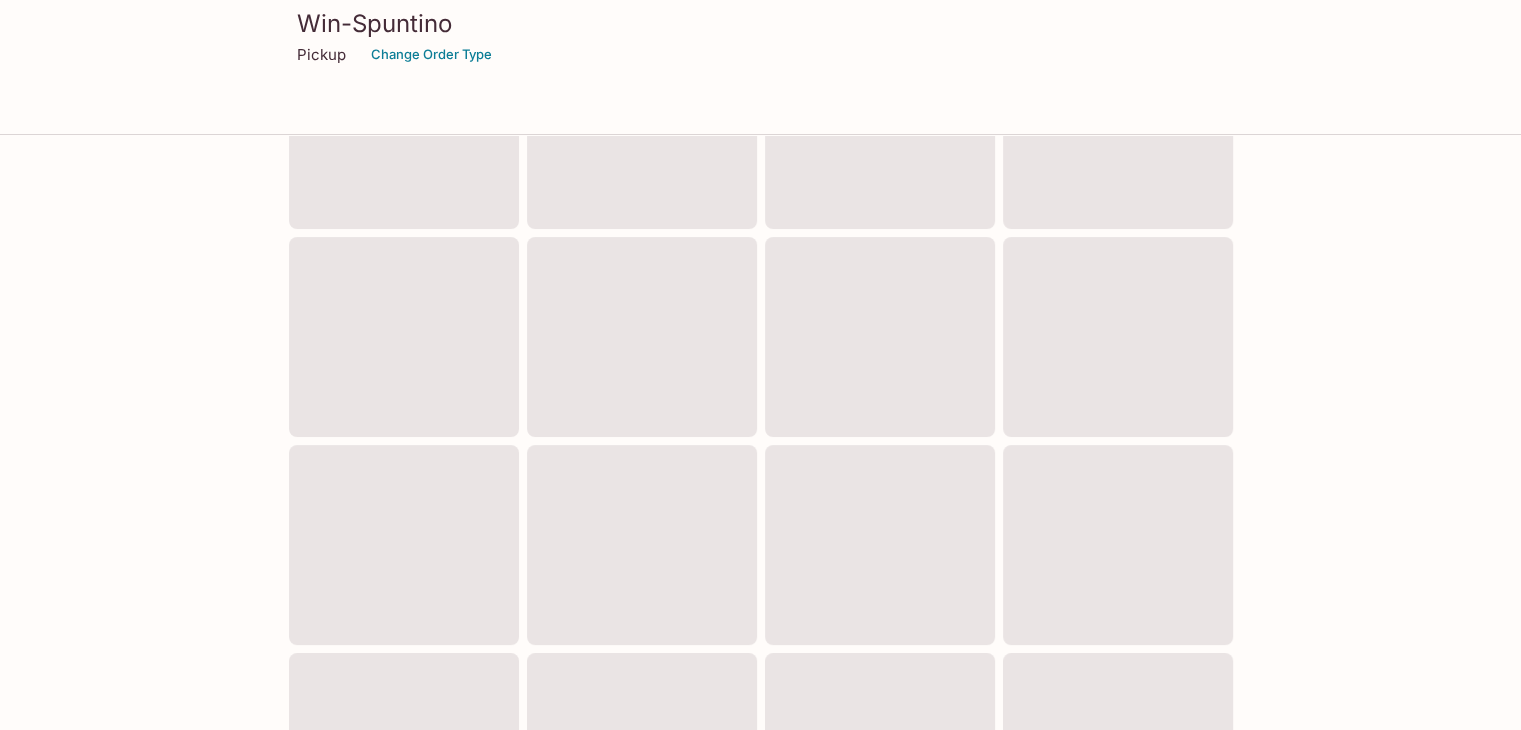 scroll, scrollTop: 0, scrollLeft: 0, axis: both 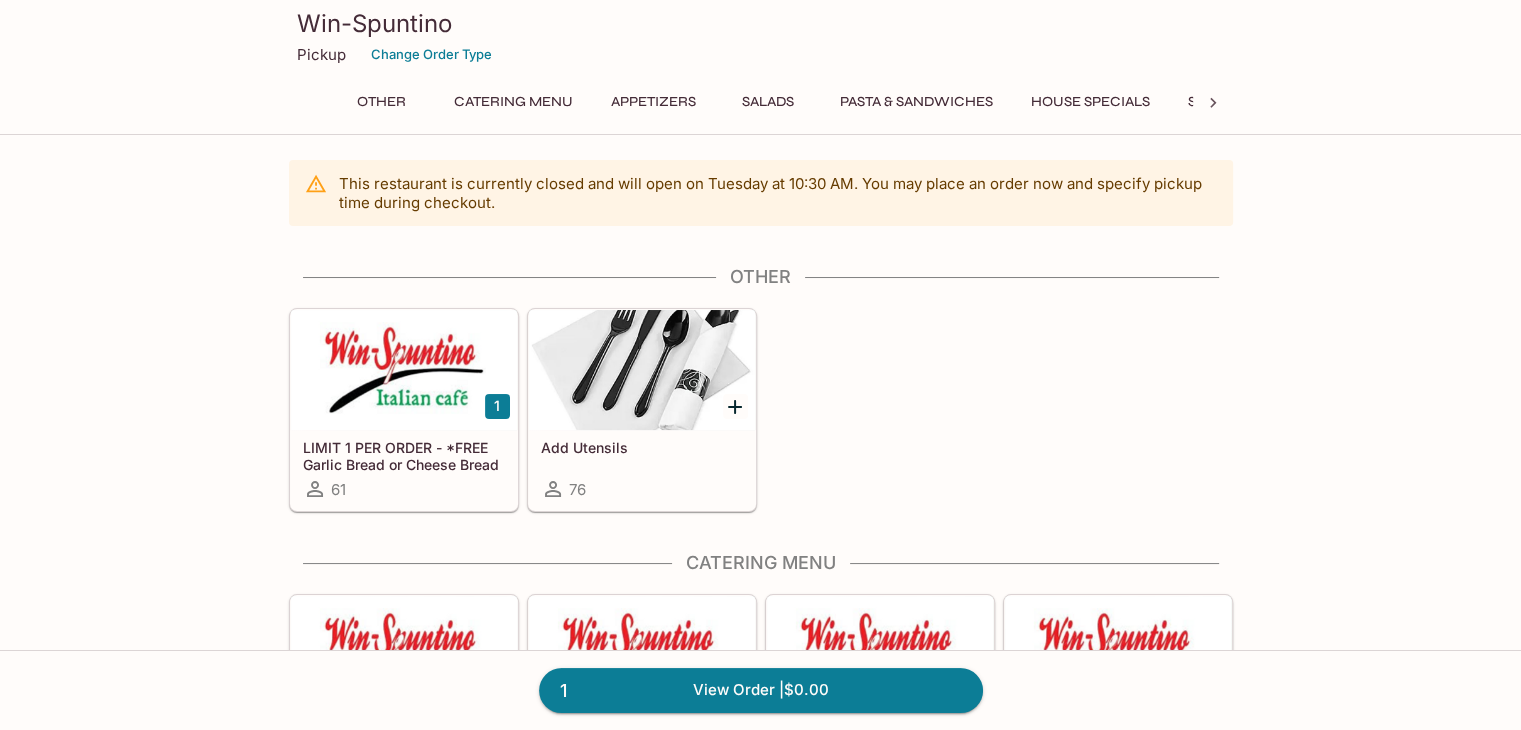 click at bounding box center [642, 370] 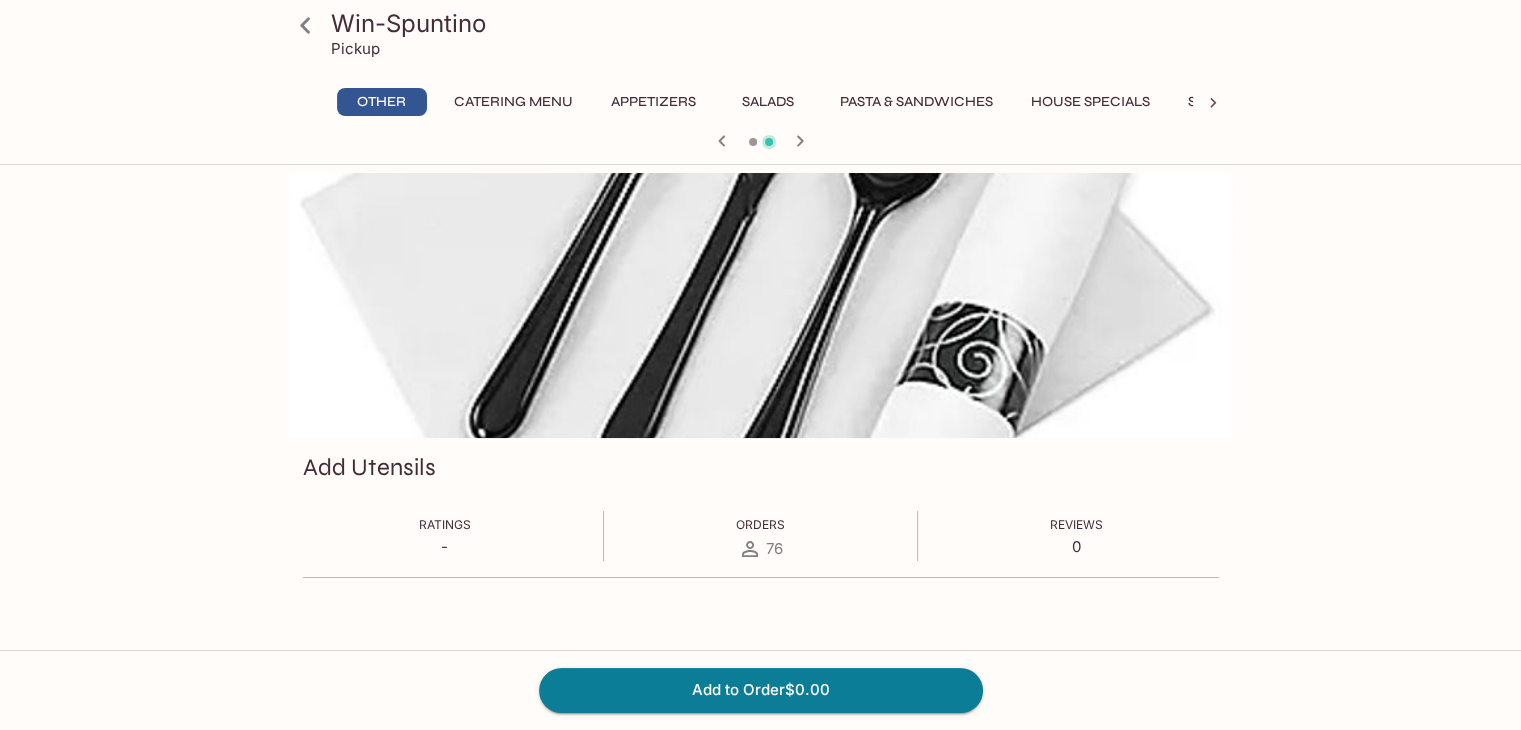 scroll, scrollTop: 100, scrollLeft: 0, axis: vertical 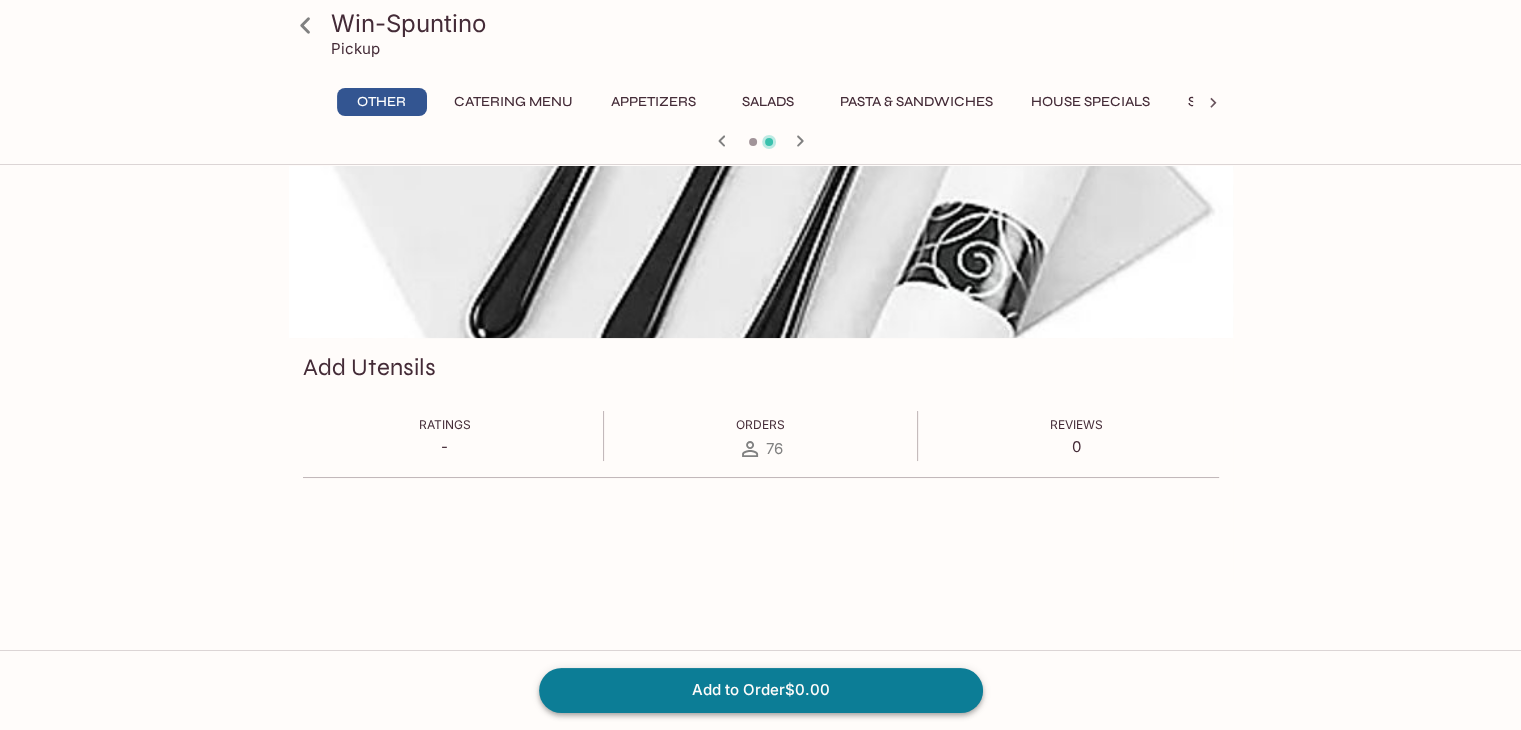 click on "Add to Order  $0.00" at bounding box center (761, 690) 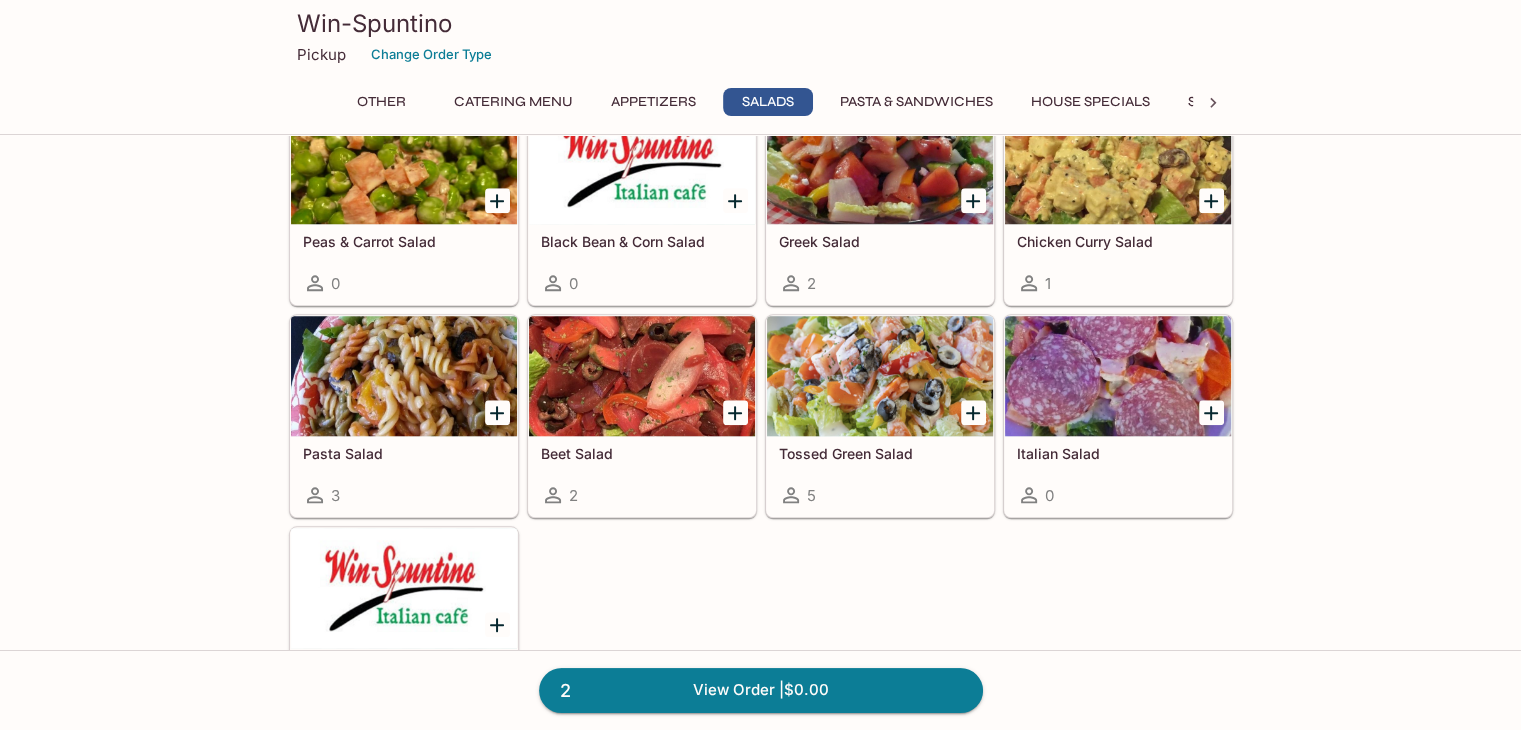 scroll, scrollTop: 1800, scrollLeft: 0, axis: vertical 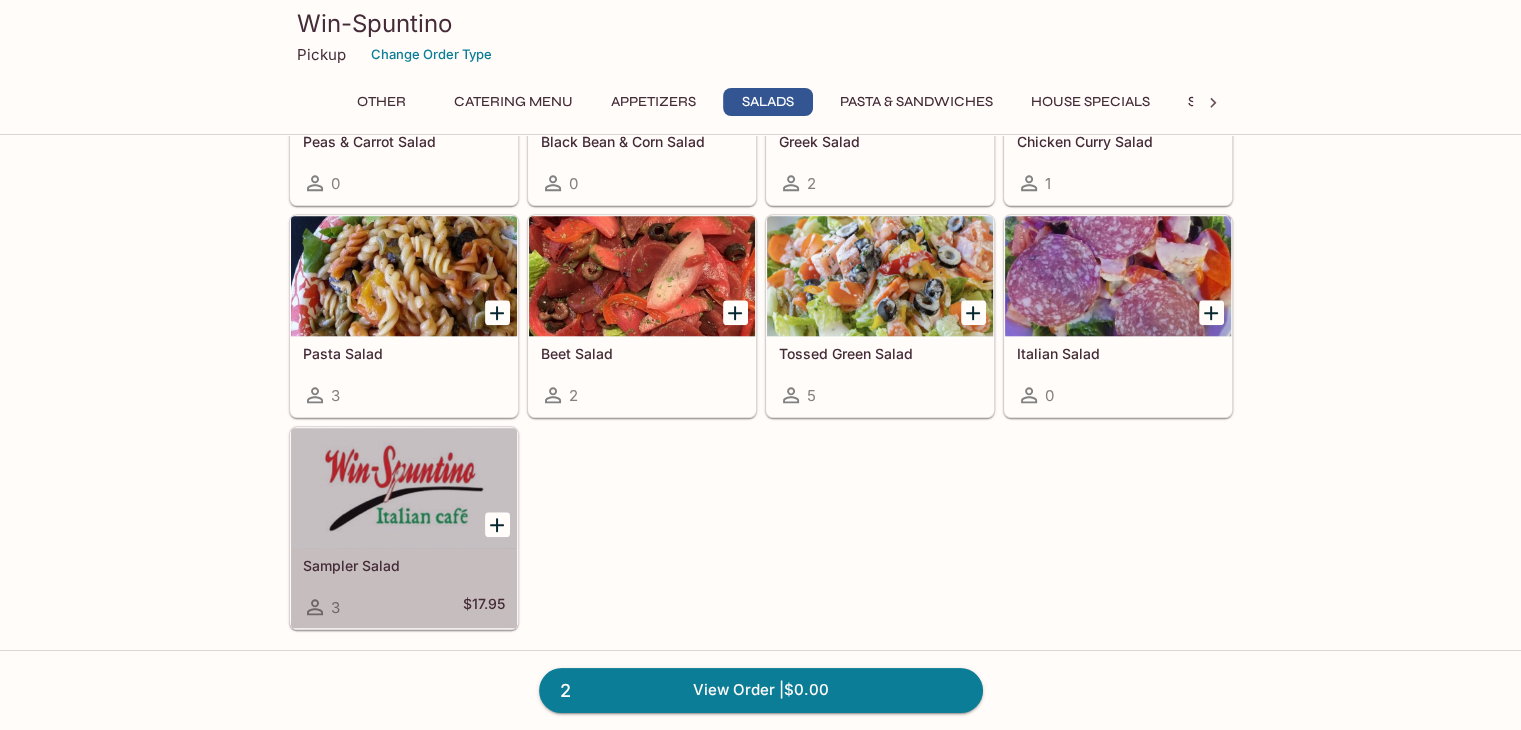 click at bounding box center [404, 488] 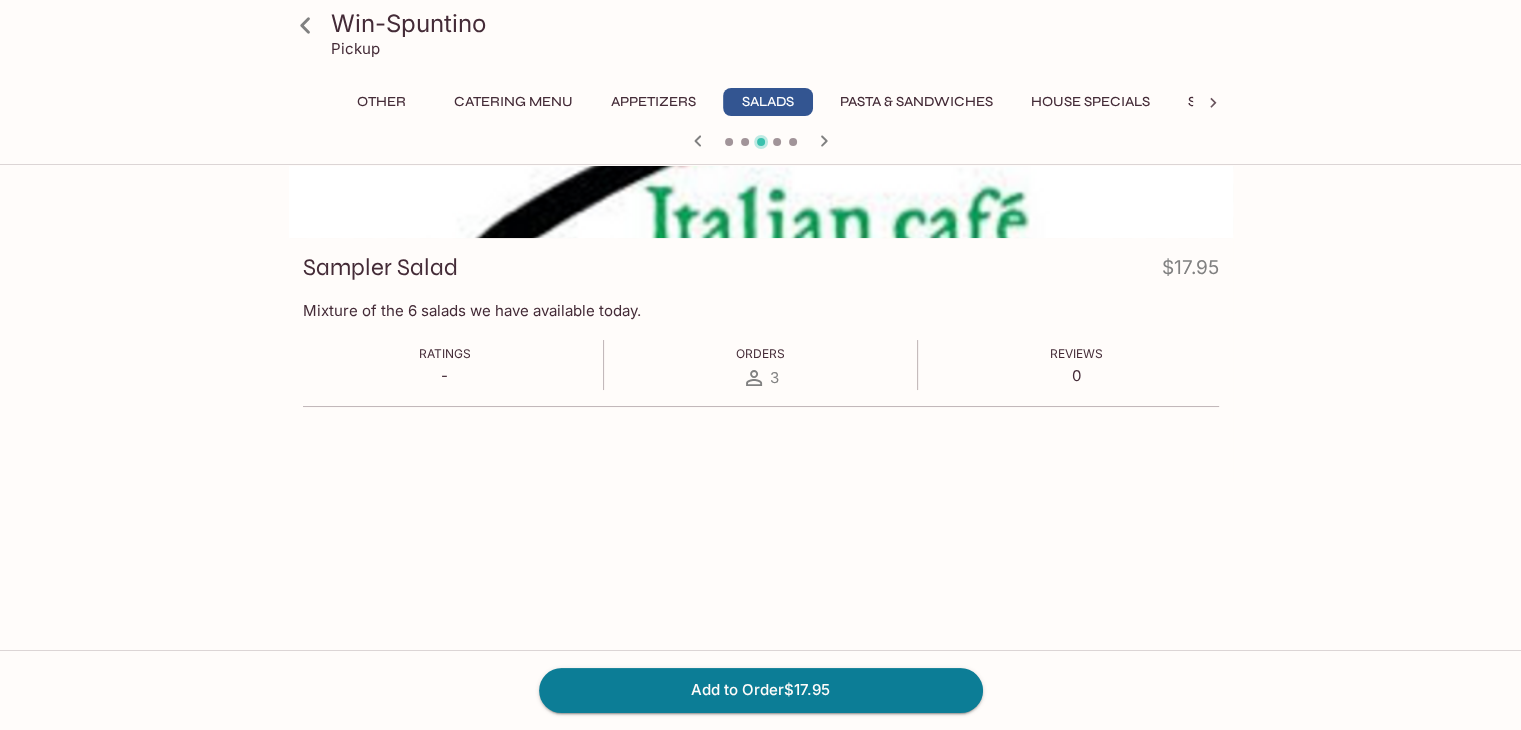 scroll, scrollTop: 300, scrollLeft: 0, axis: vertical 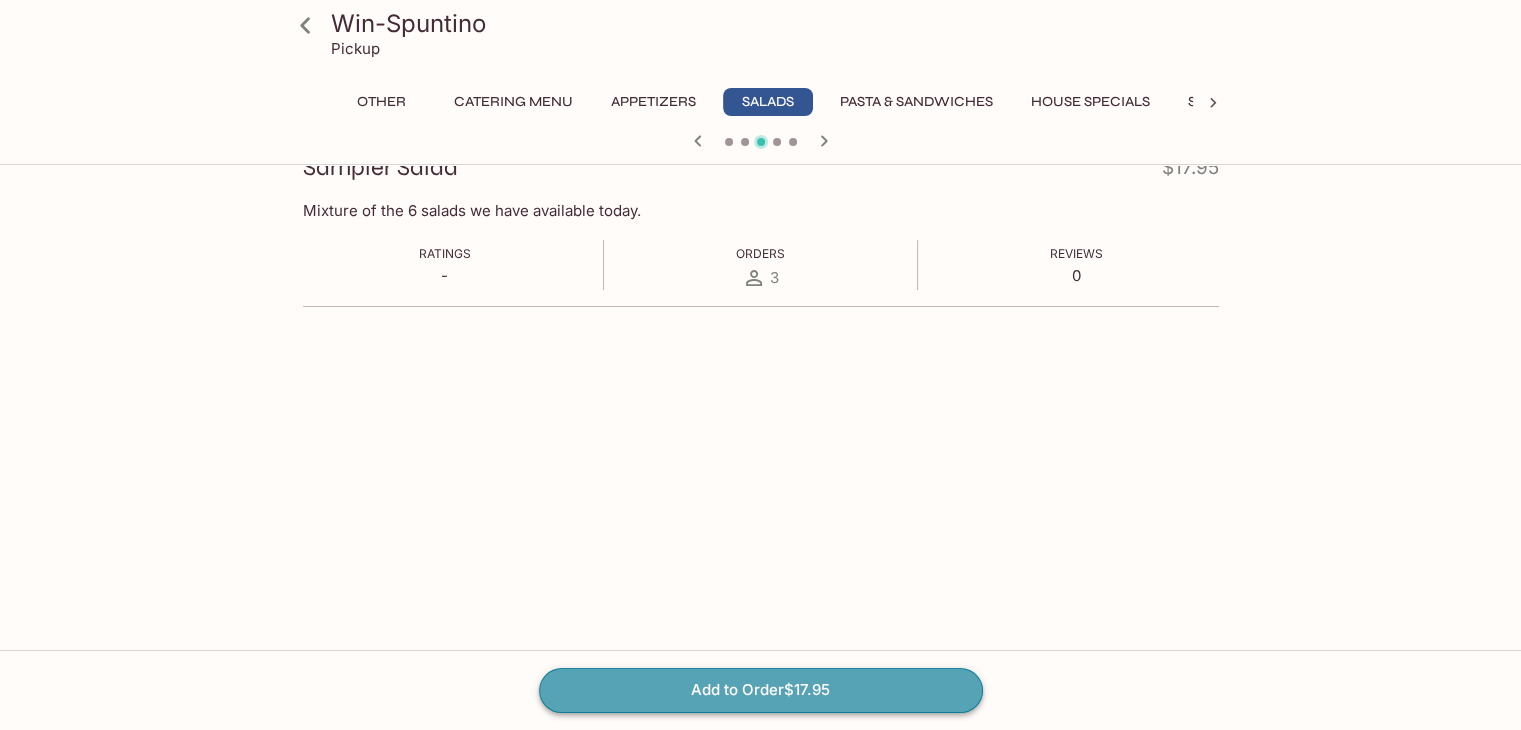 click on "Add to Order  $17.95" at bounding box center [761, 690] 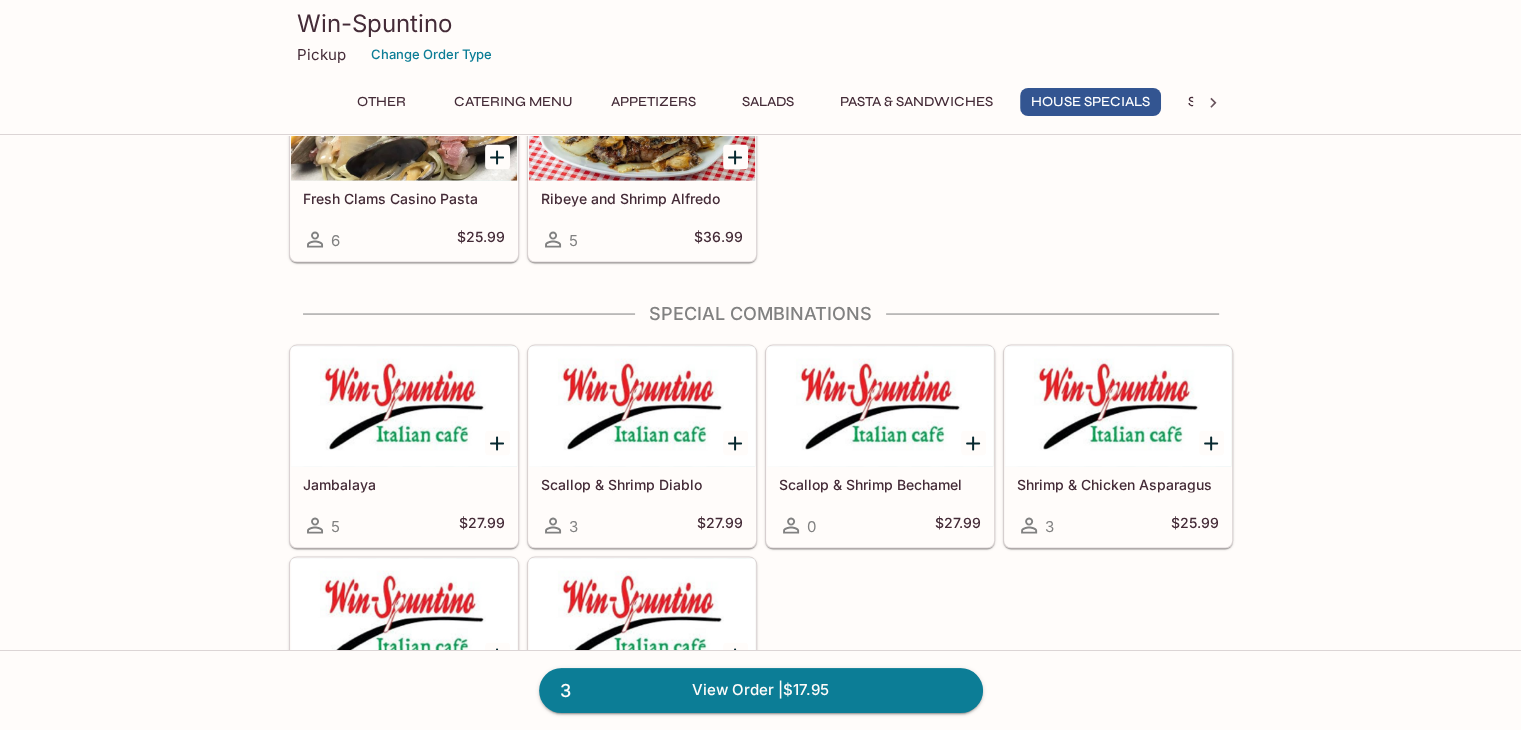 scroll, scrollTop: 3900, scrollLeft: 0, axis: vertical 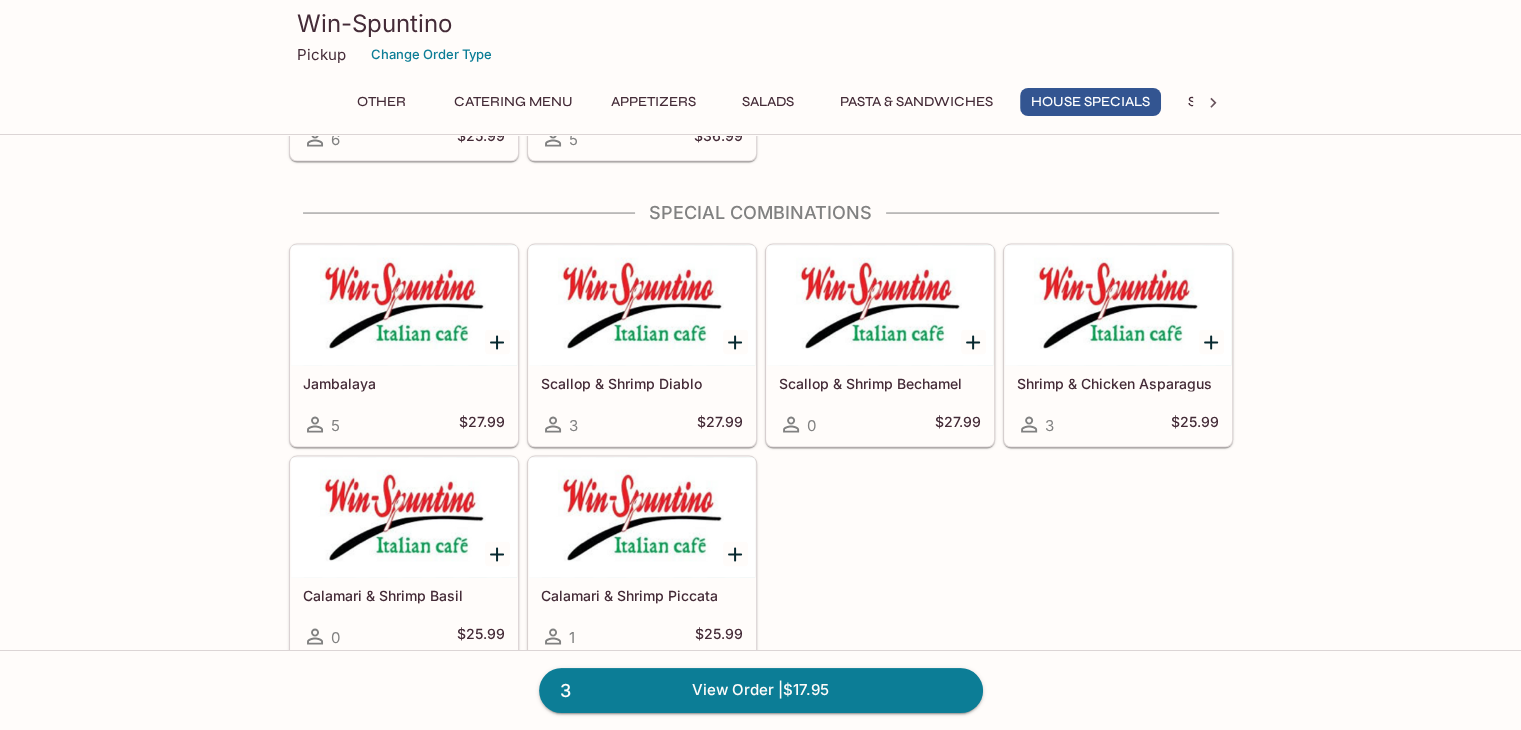 click on "3 $27.99" at bounding box center (642, 425) 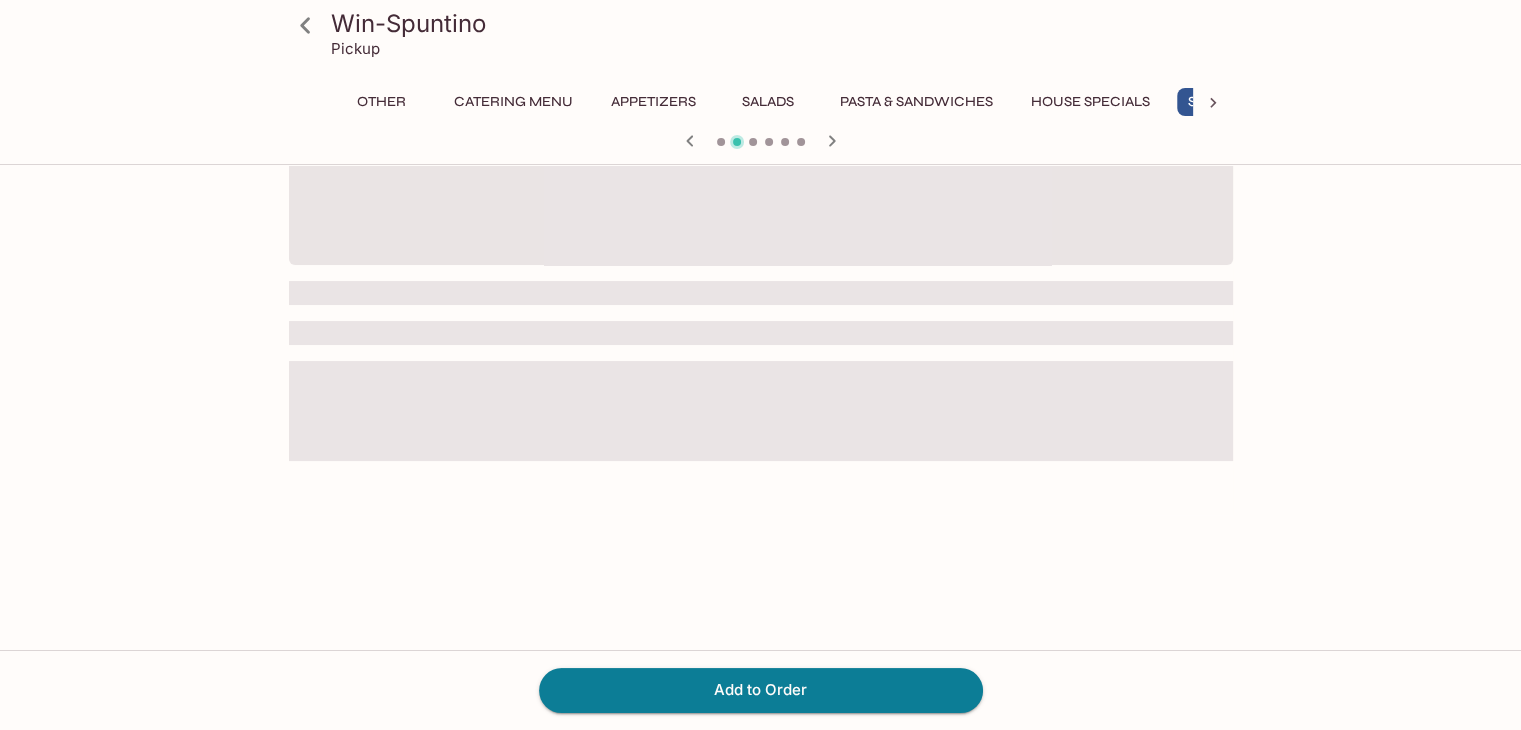 scroll, scrollTop: 0, scrollLeft: 0, axis: both 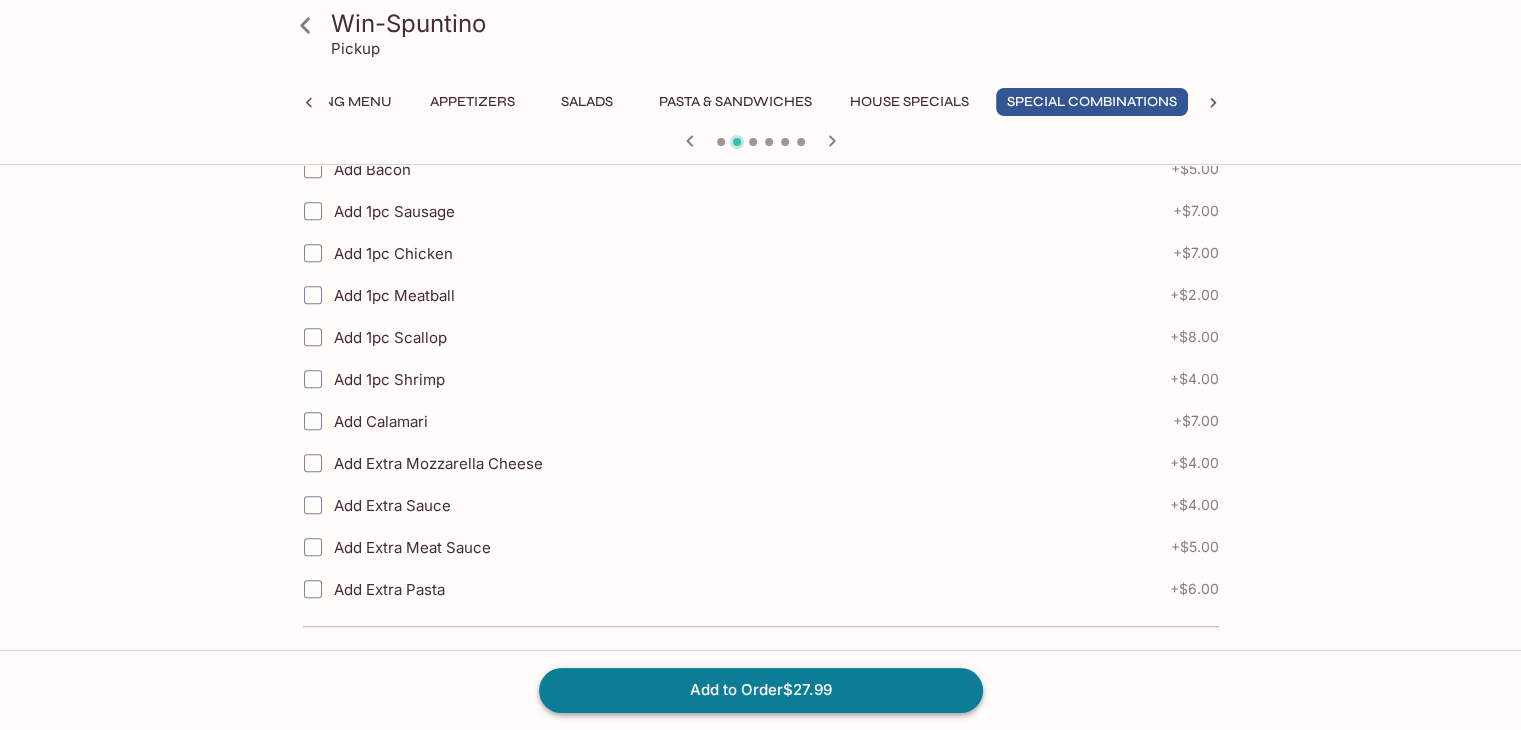 click on "Add to Order  $27.99" at bounding box center [761, 690] 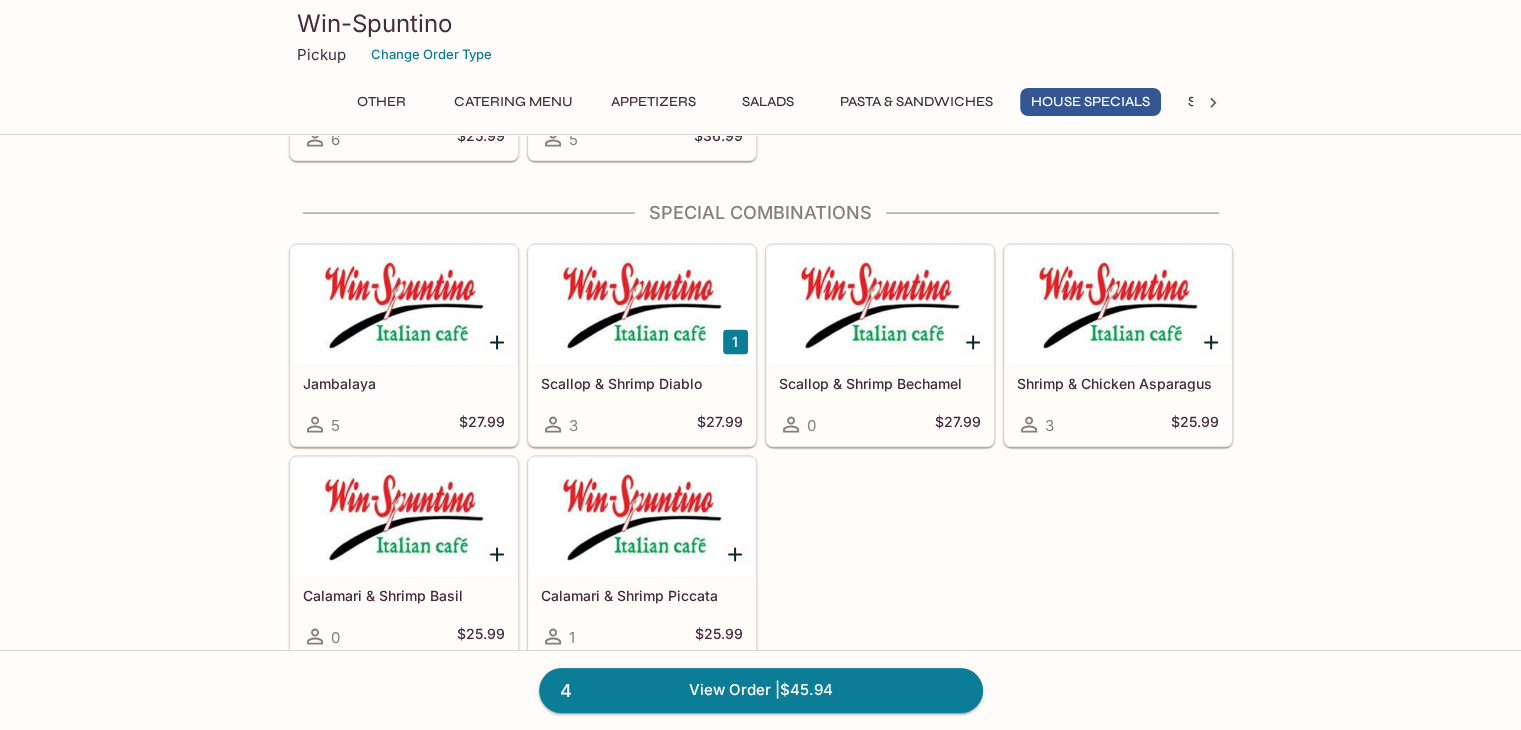 scroll, scrollTop: 4000, scrollLeft: 0, axis: vertical 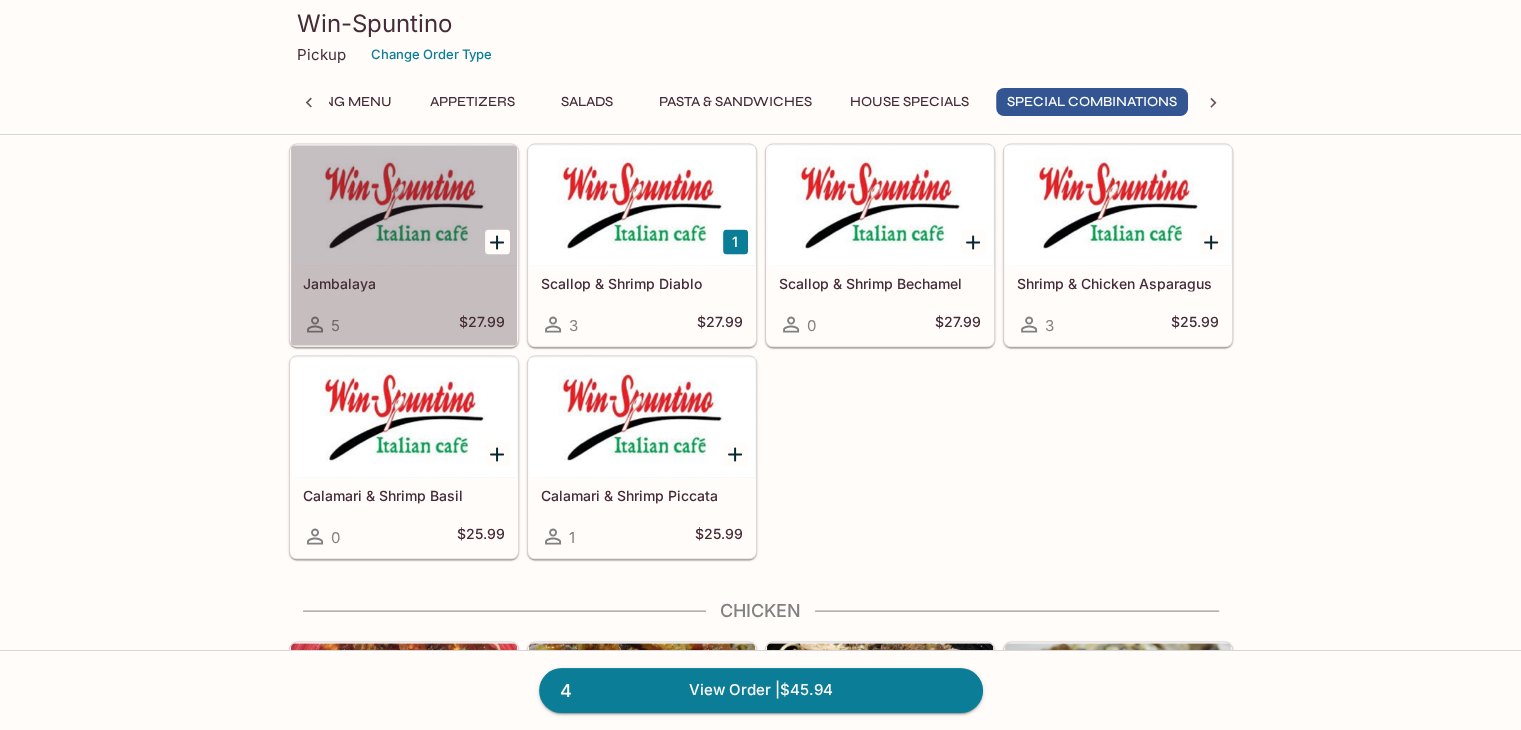 click on "Jambalaya" at bounding box center (404, 283) 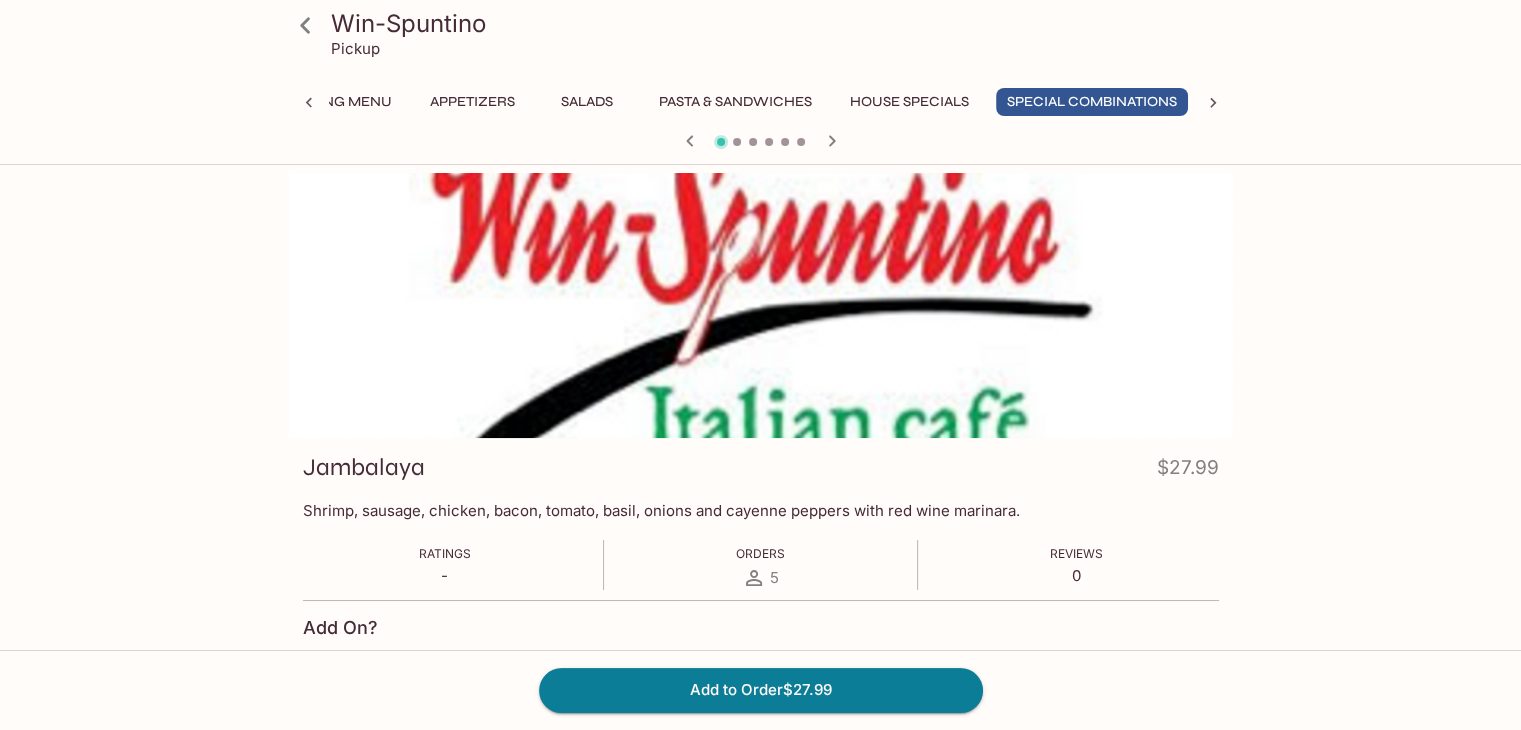 scroll, scrollTop: 0, scrollLeft: 181, axis: horizontal 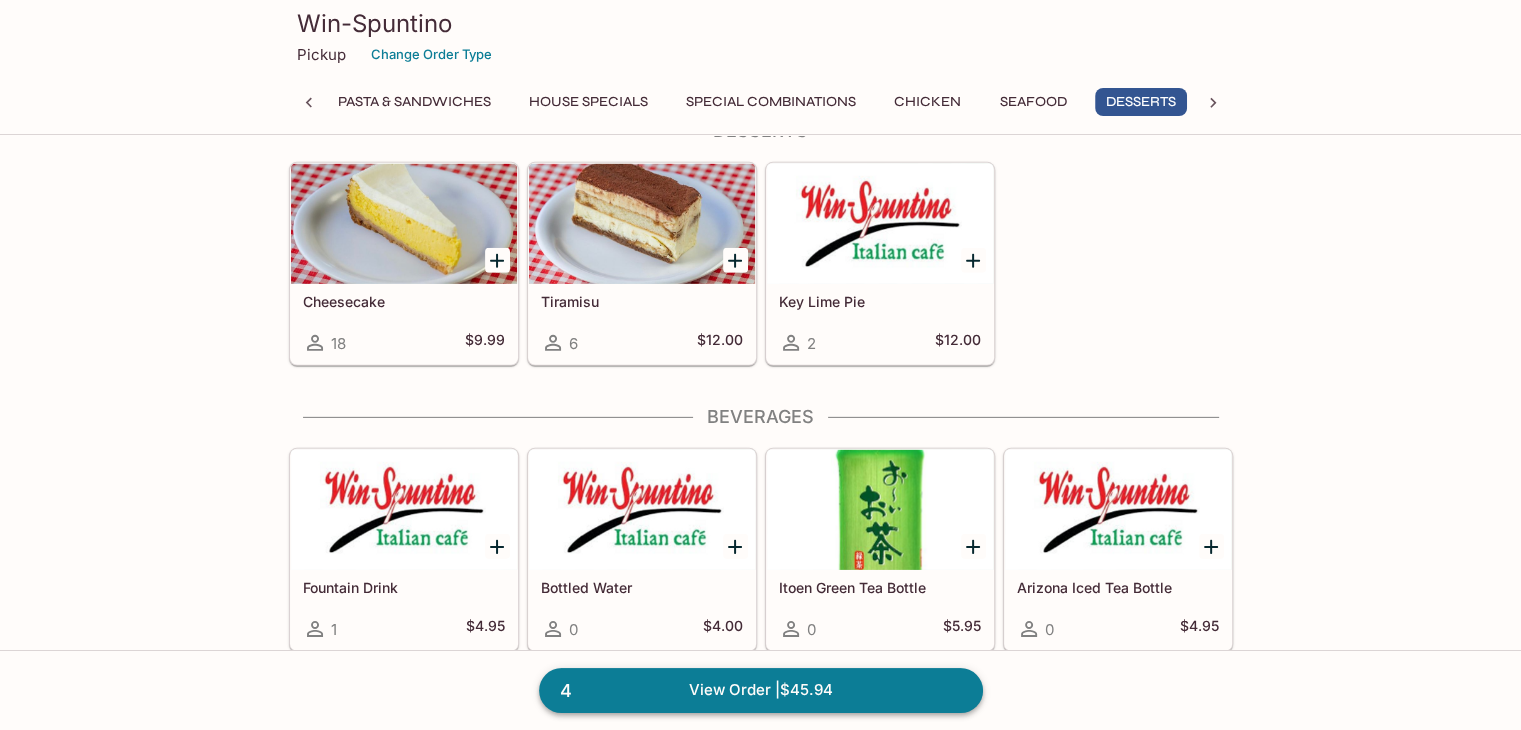 click on "4 View Order |  $45.94" at bounding box center (761, 690) 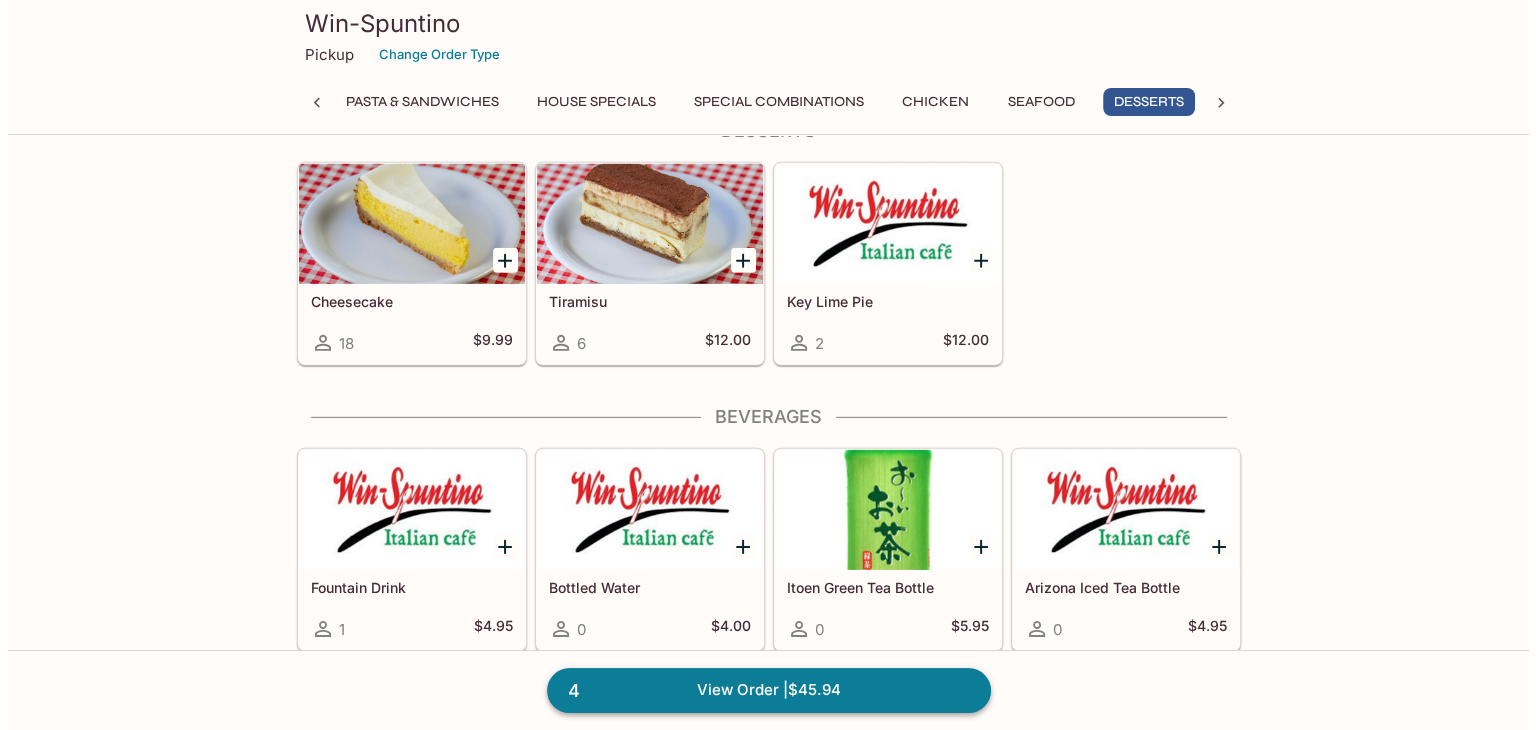 scroll, scrollTop: 0, scrollLeft: 0, axis: both 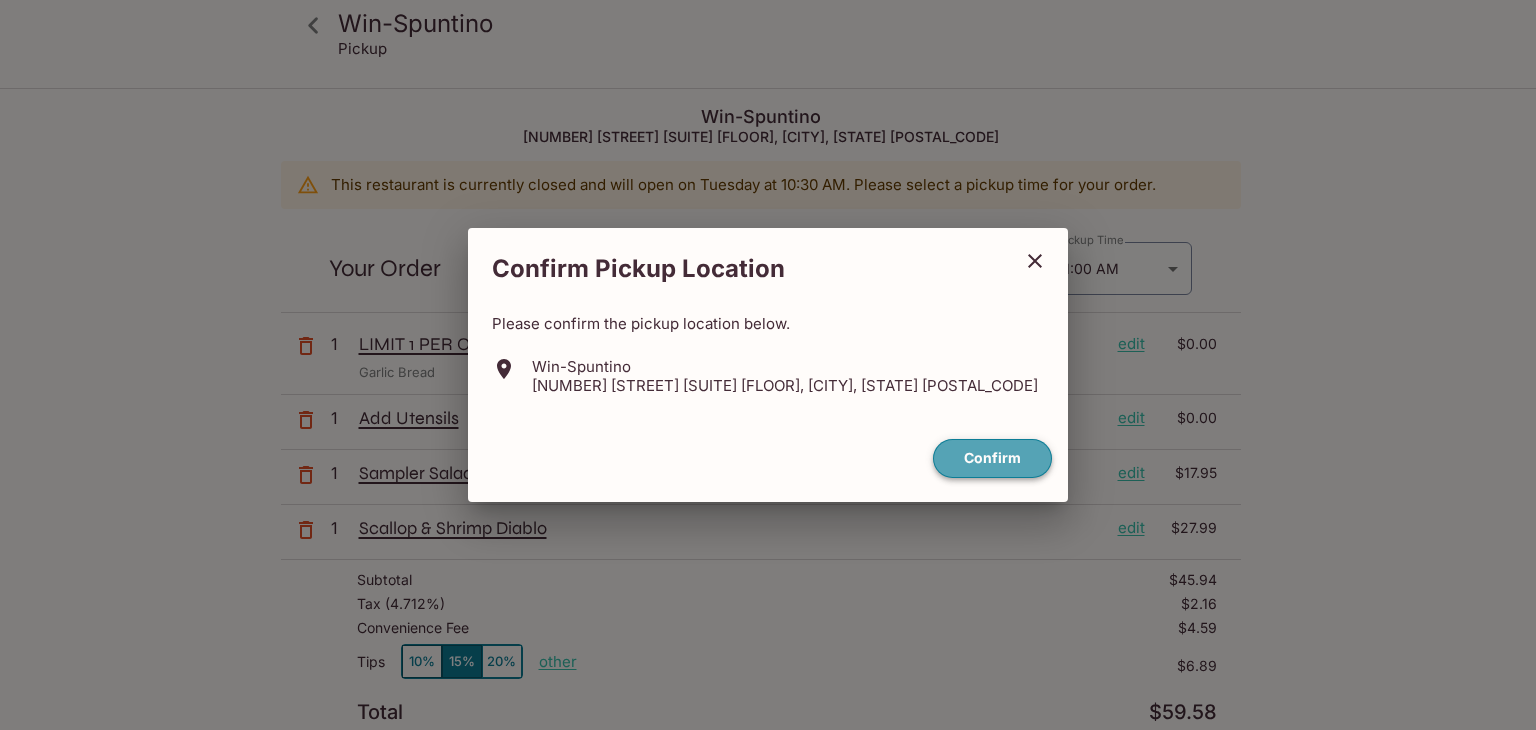 click on "Confirm" at bounding box center [992, 458] 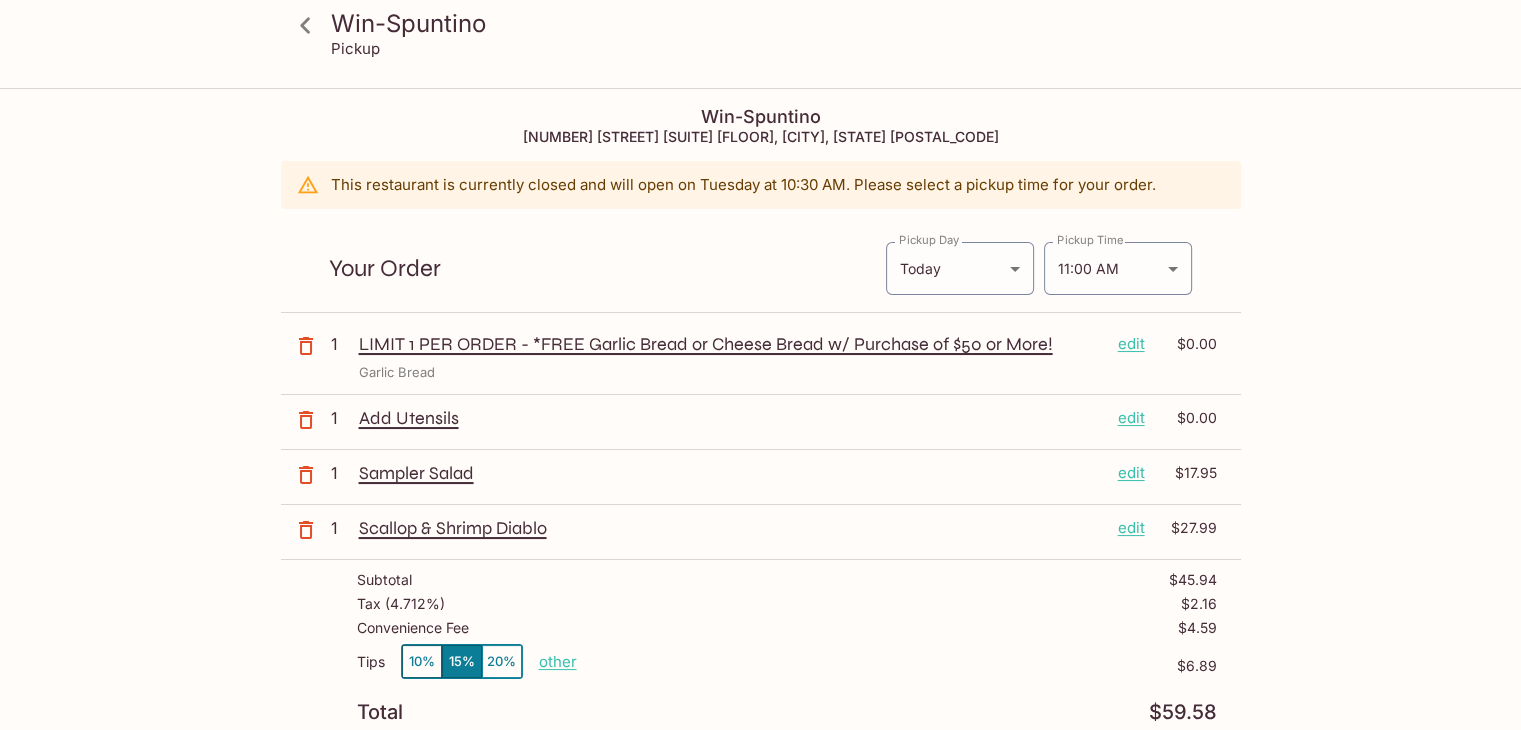 click on "edit" at bounding box center (1131, 418) 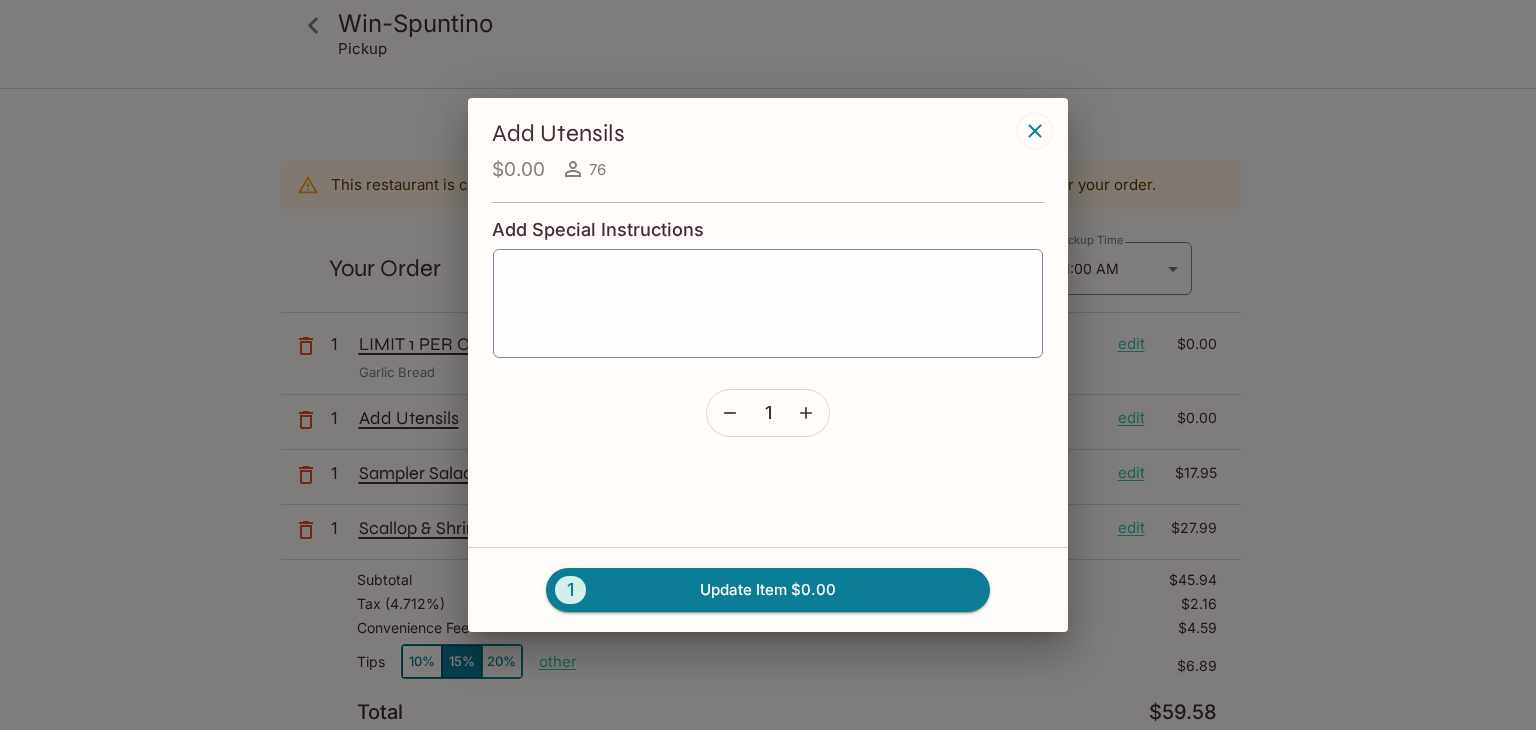 click 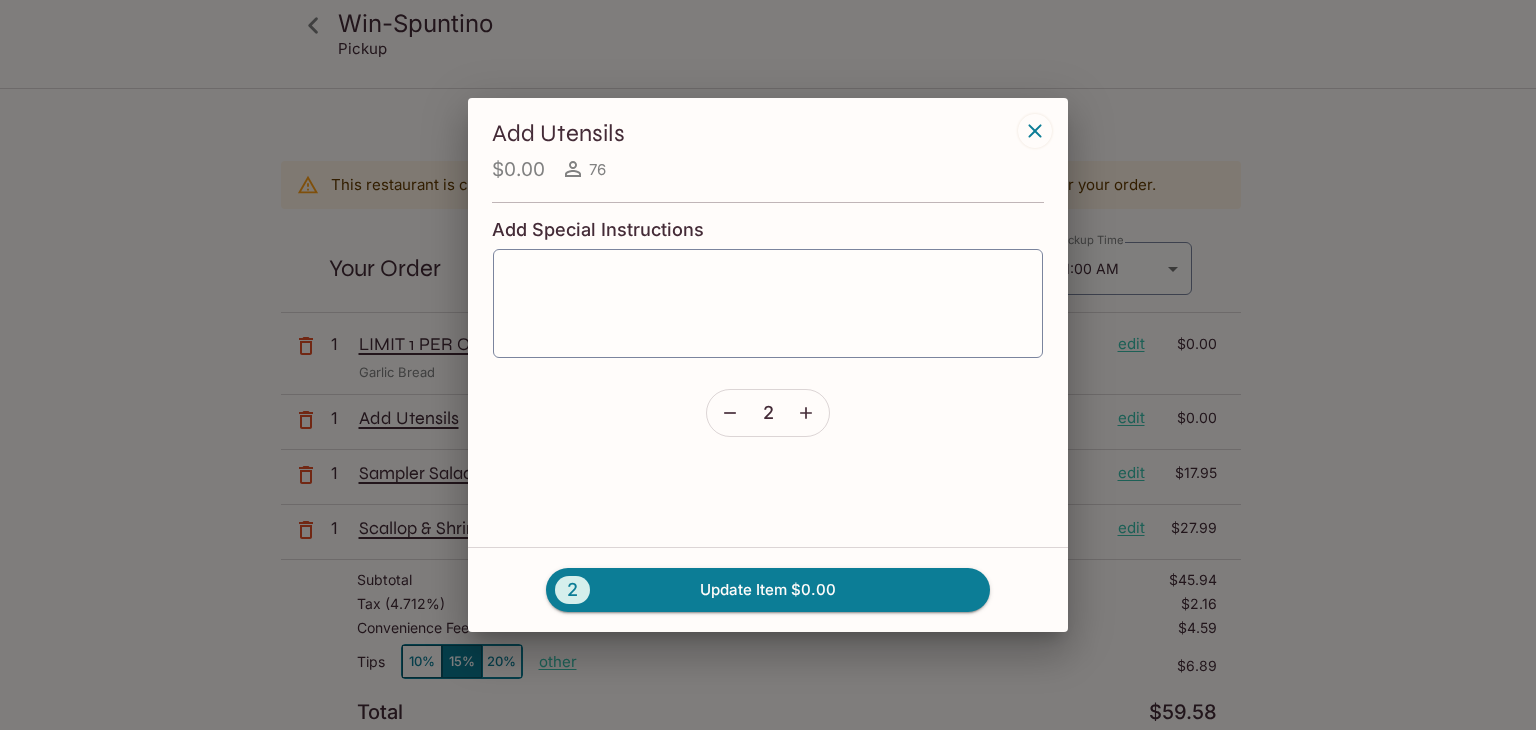 click 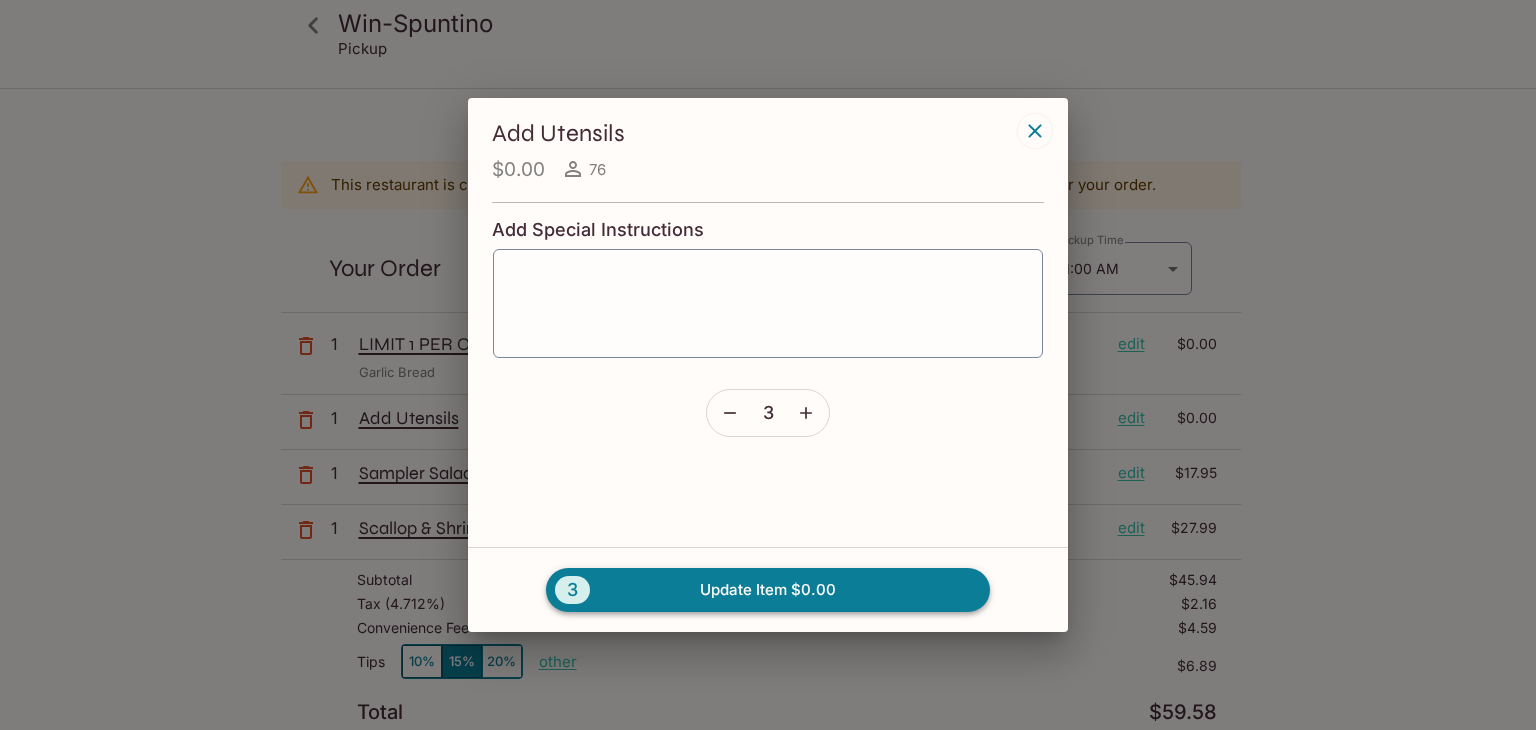 click on "3 Update Item $0.00" at bounding box center [768, 590] 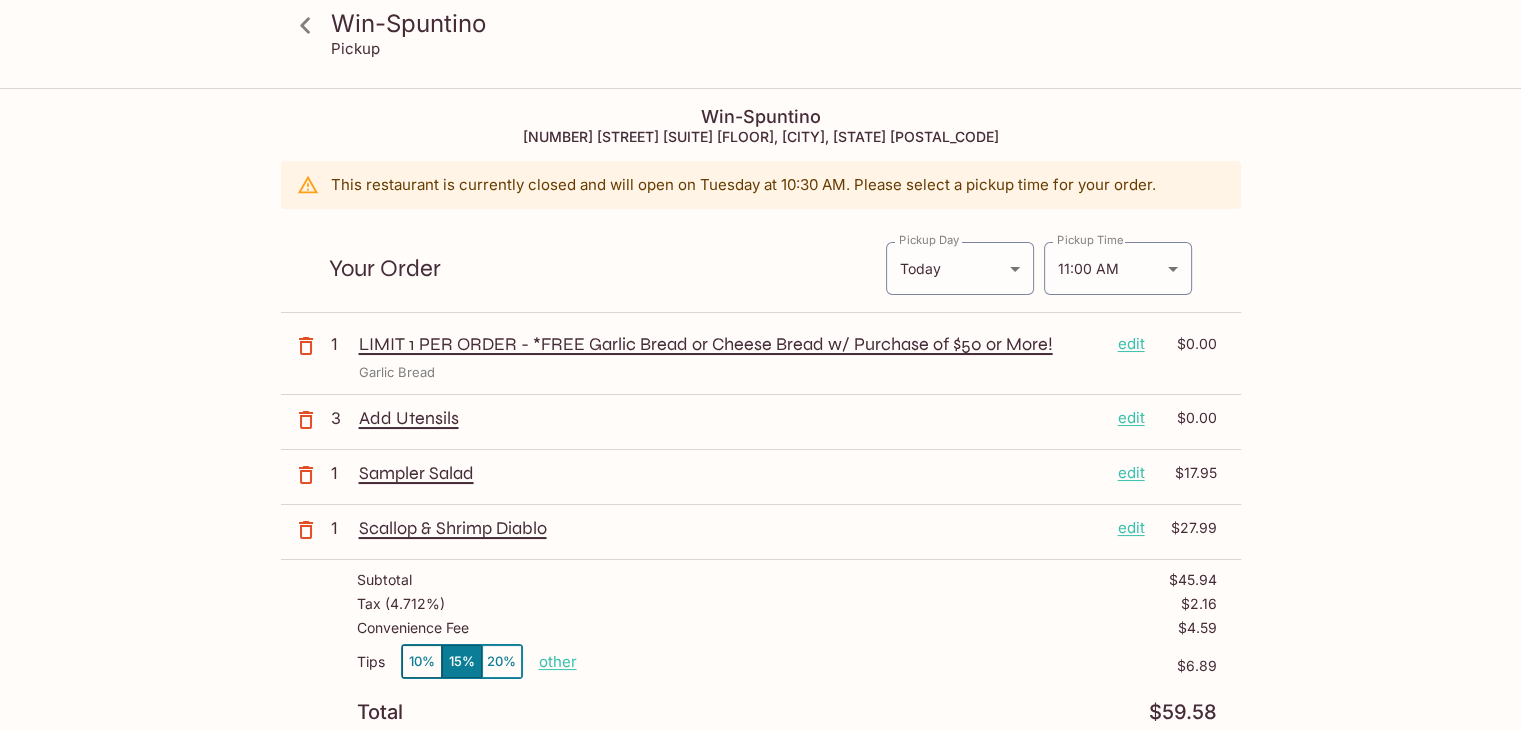 click on "edit" at bounding box center (1131, 528) 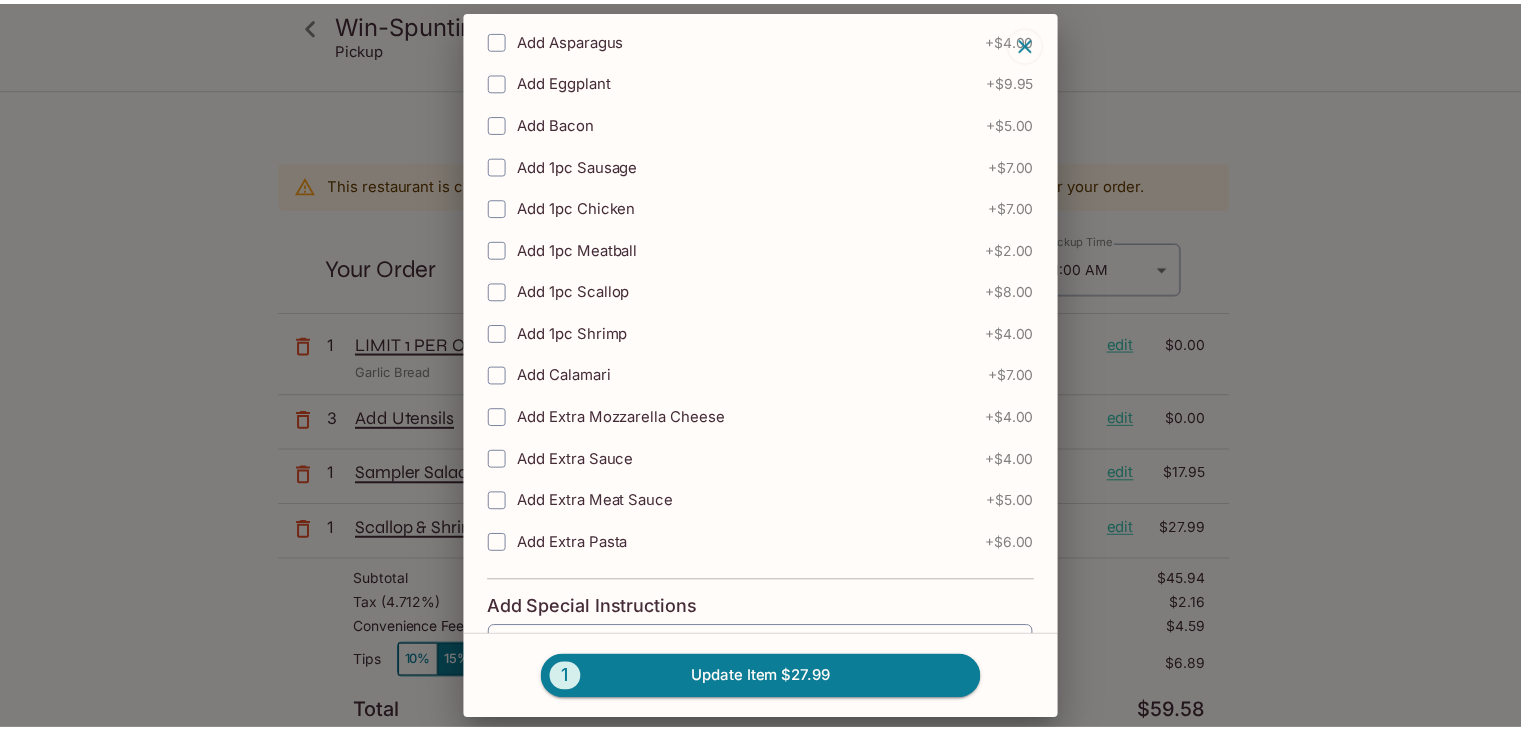 scroll, scrollTop: 680, scrollLeft: 0, axis: vertical 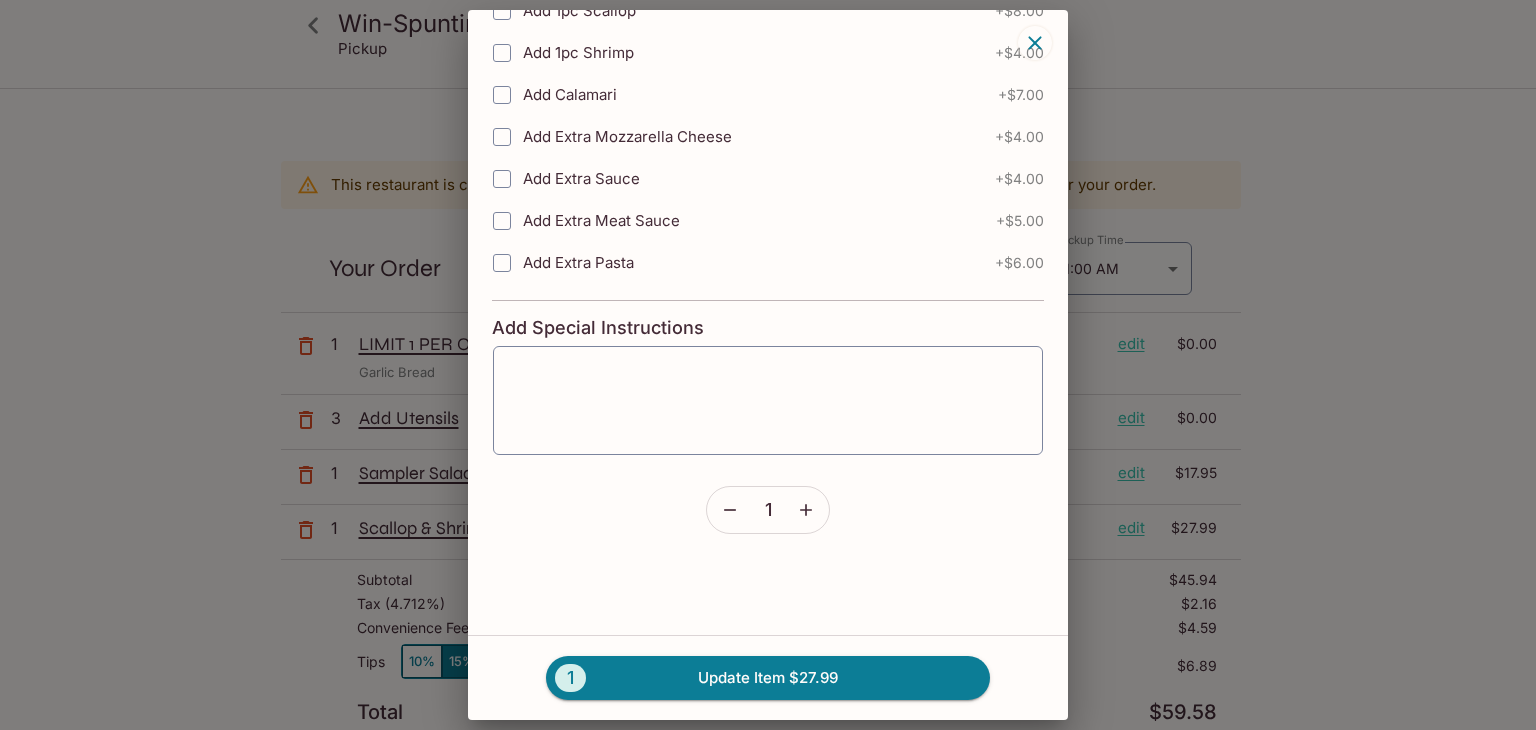 click at bounding box center (806, 510) 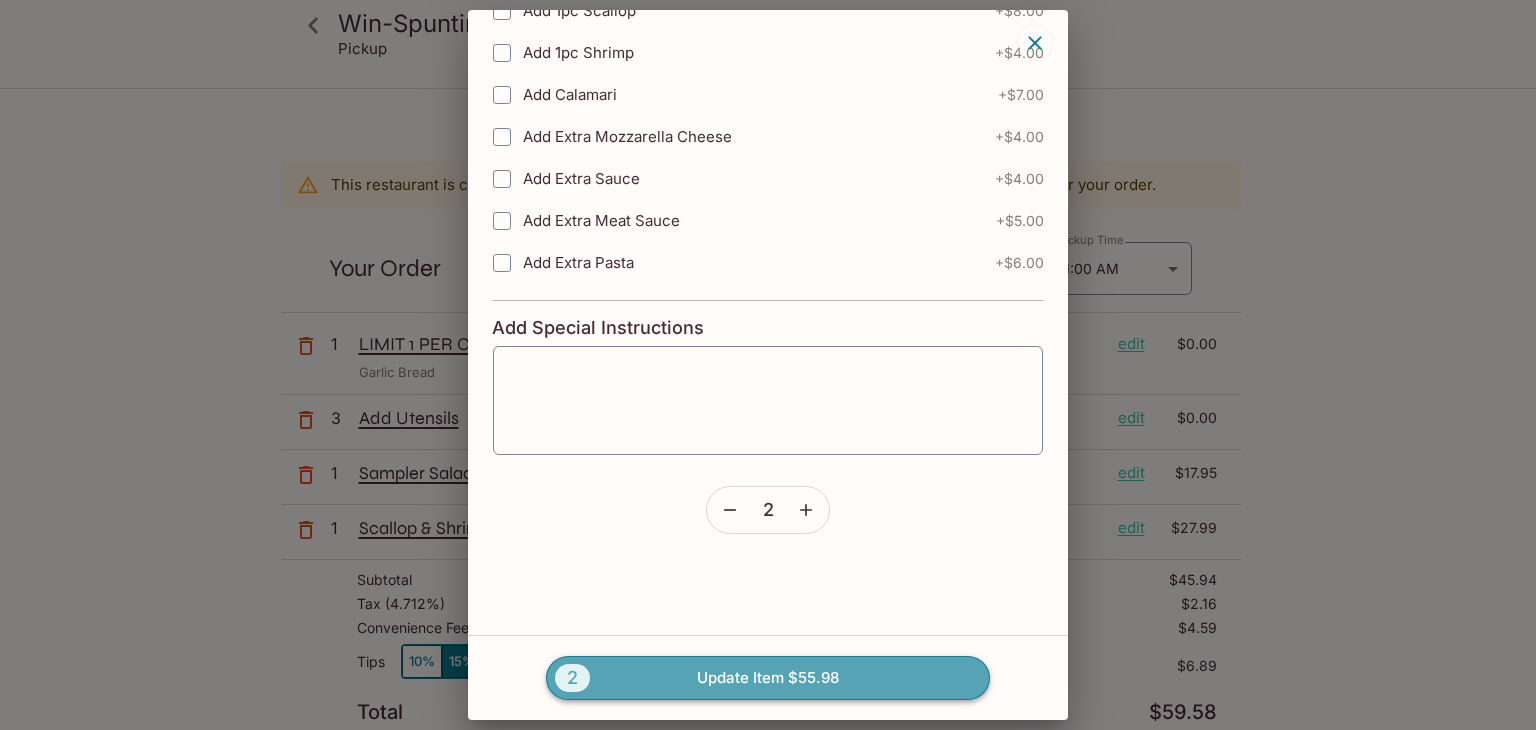 click on "2 Update Item $55.98" at bounding box center [768, 678] 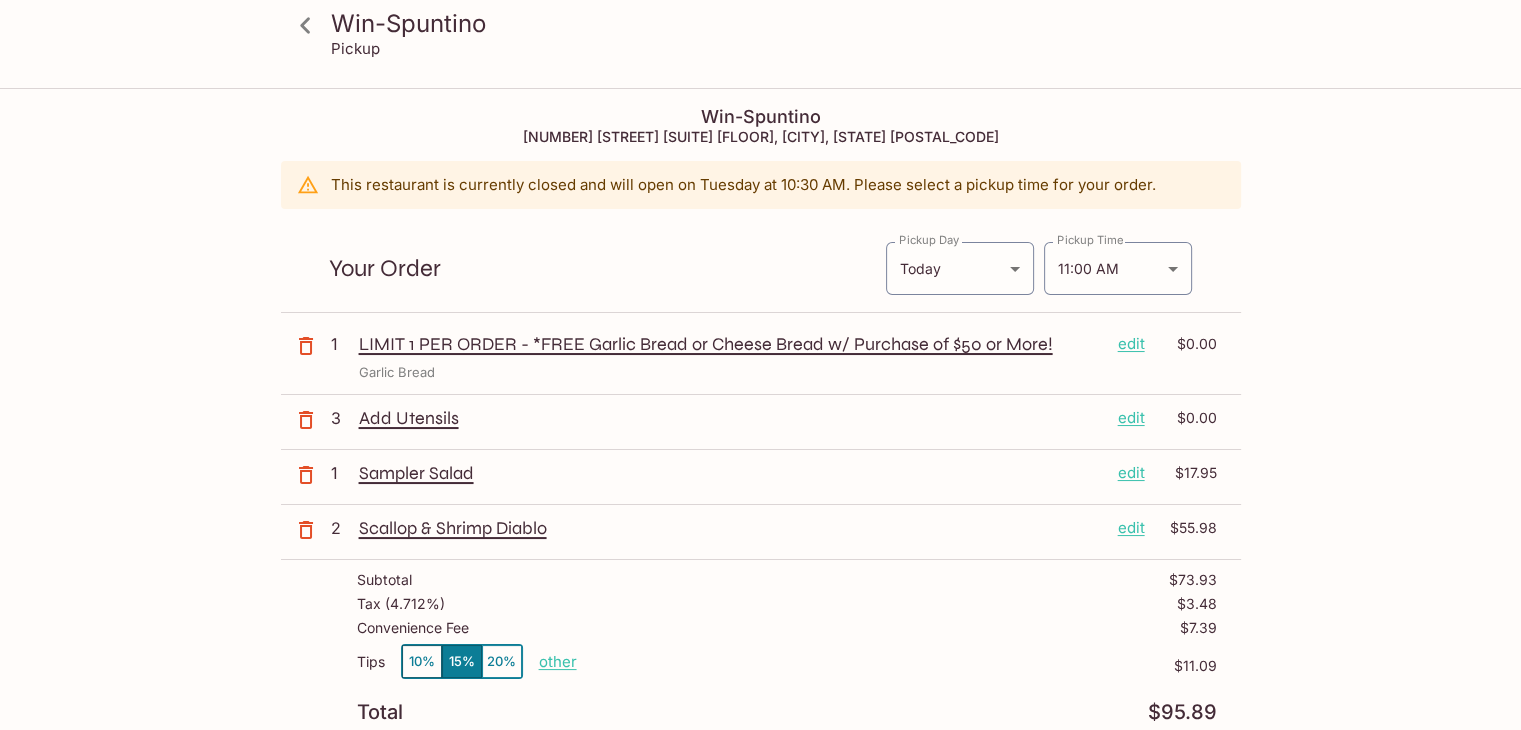 click on "10%" at bounding box center [422, 661] 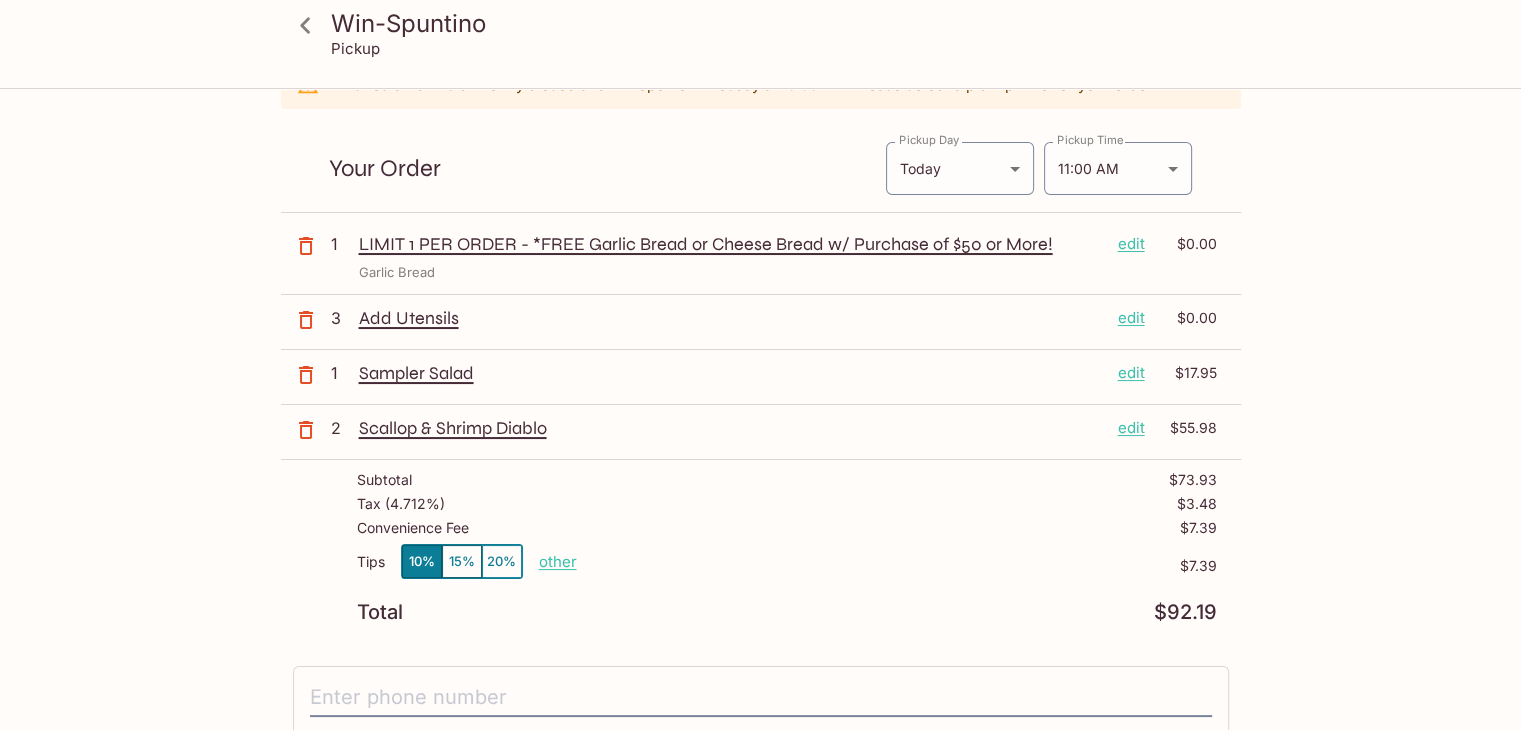 scroll, scrollTop: 200, scrollLeft: 0, axis: vertical 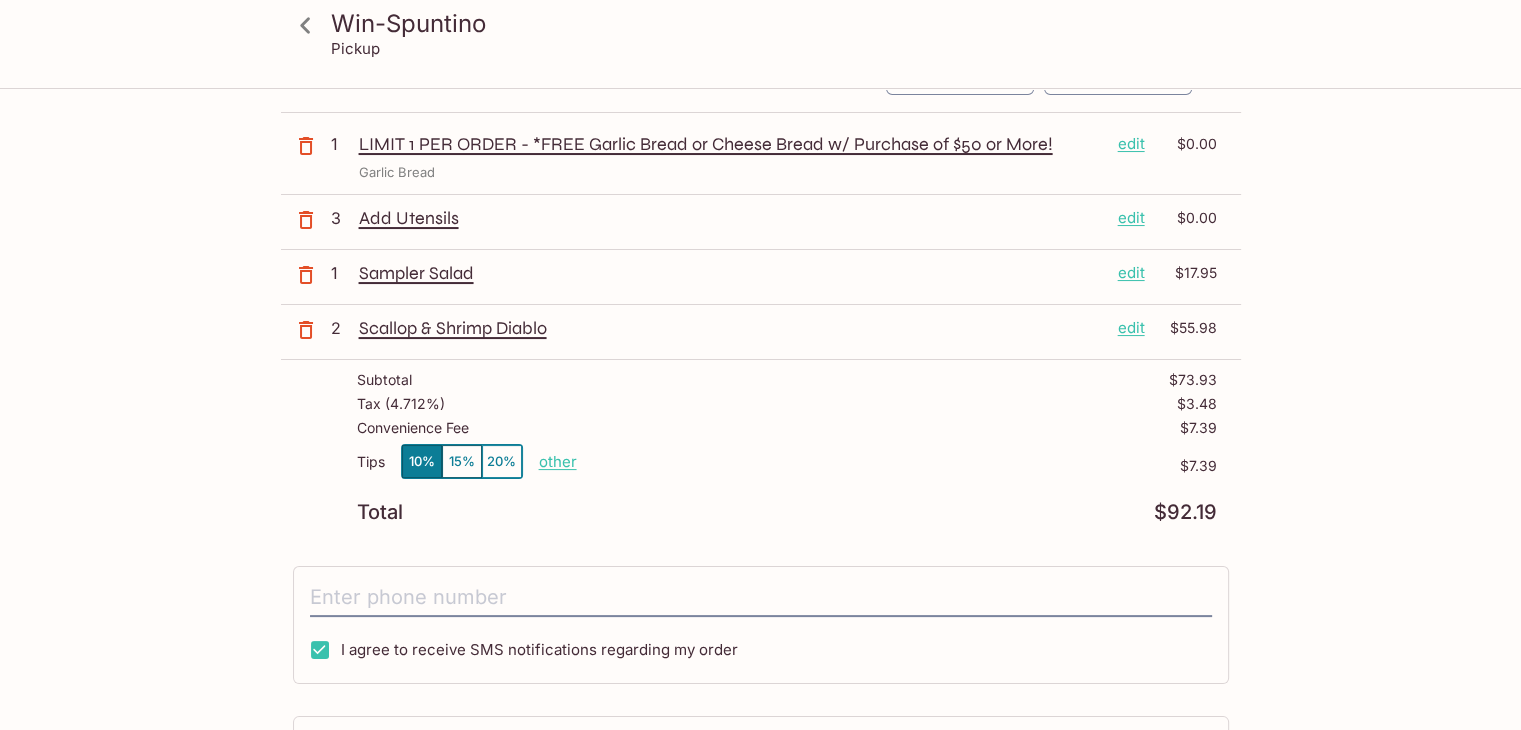click on "15%" at bounding box center (462, 461) 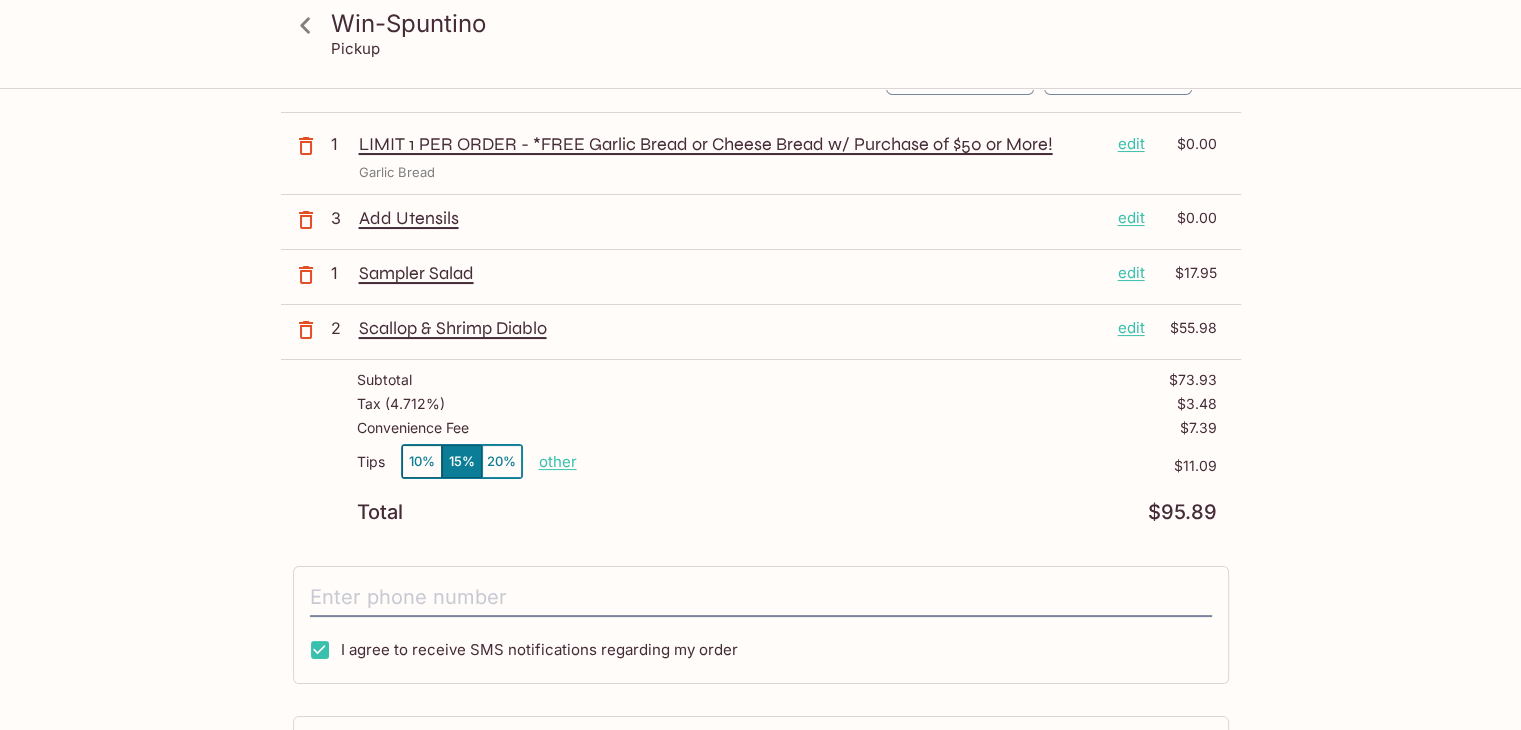 click on "other" at bounding box center (558, 461) 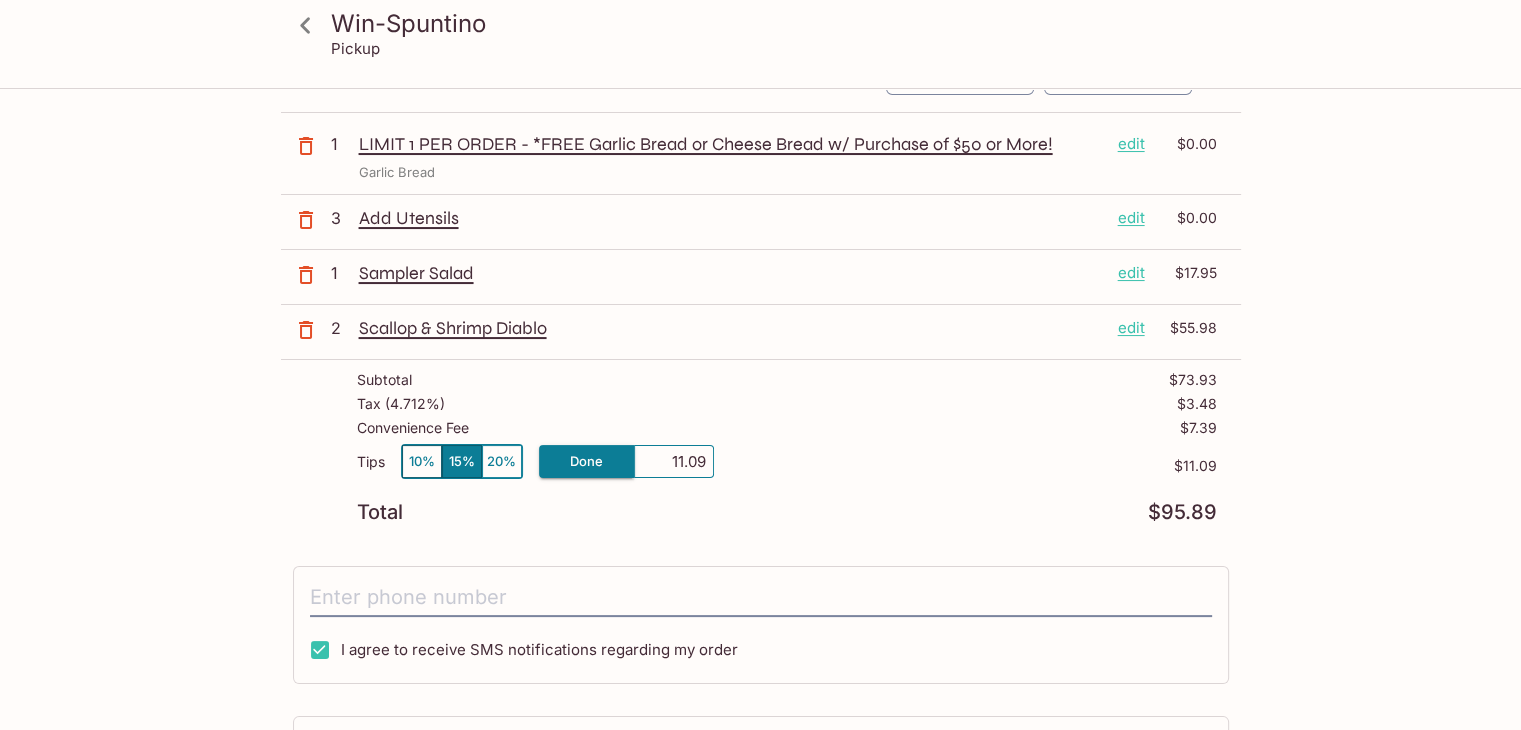drag, startPoint x: 672, startPoint y: 463, endPoint x: 719, endPoint y: 461, distance: 47.042534 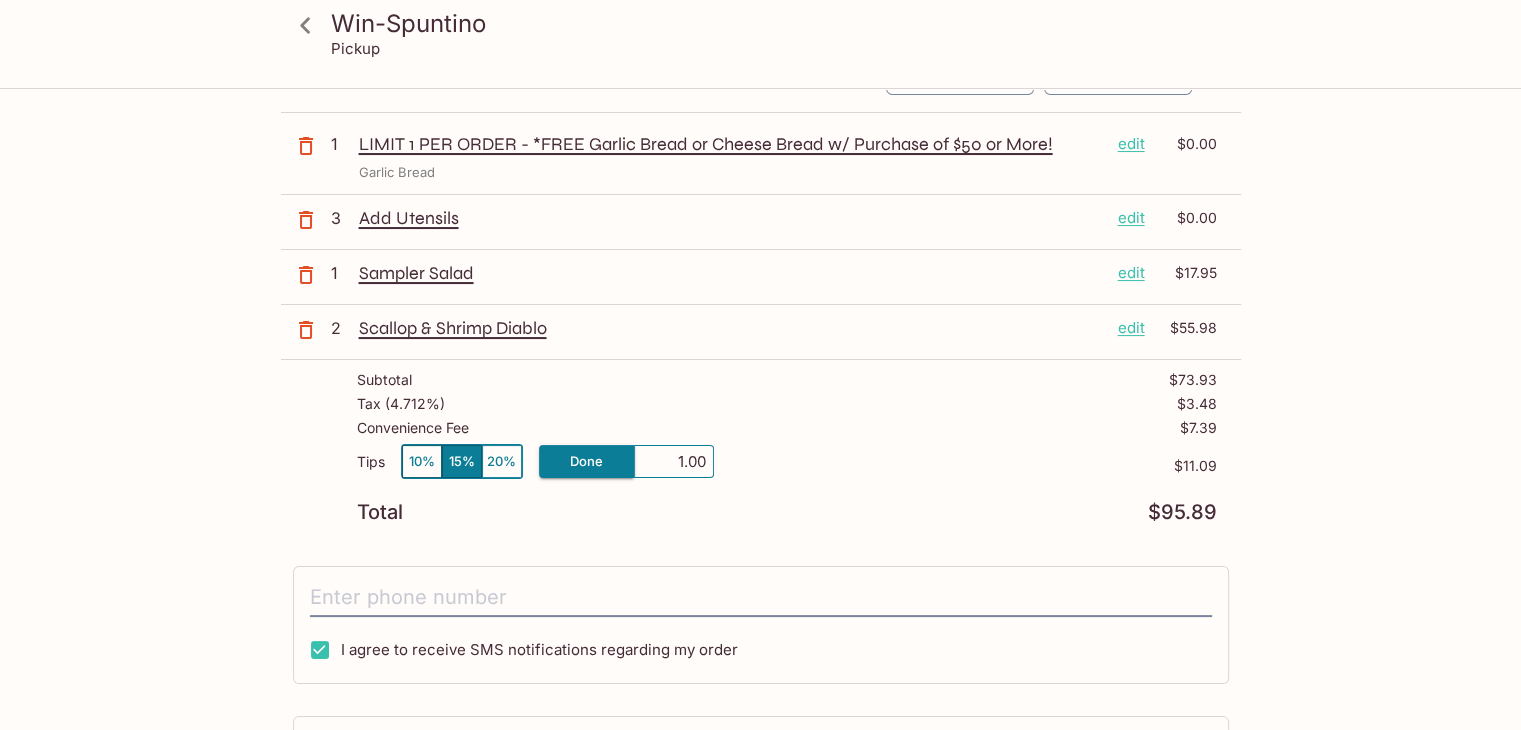 type on "10.00" 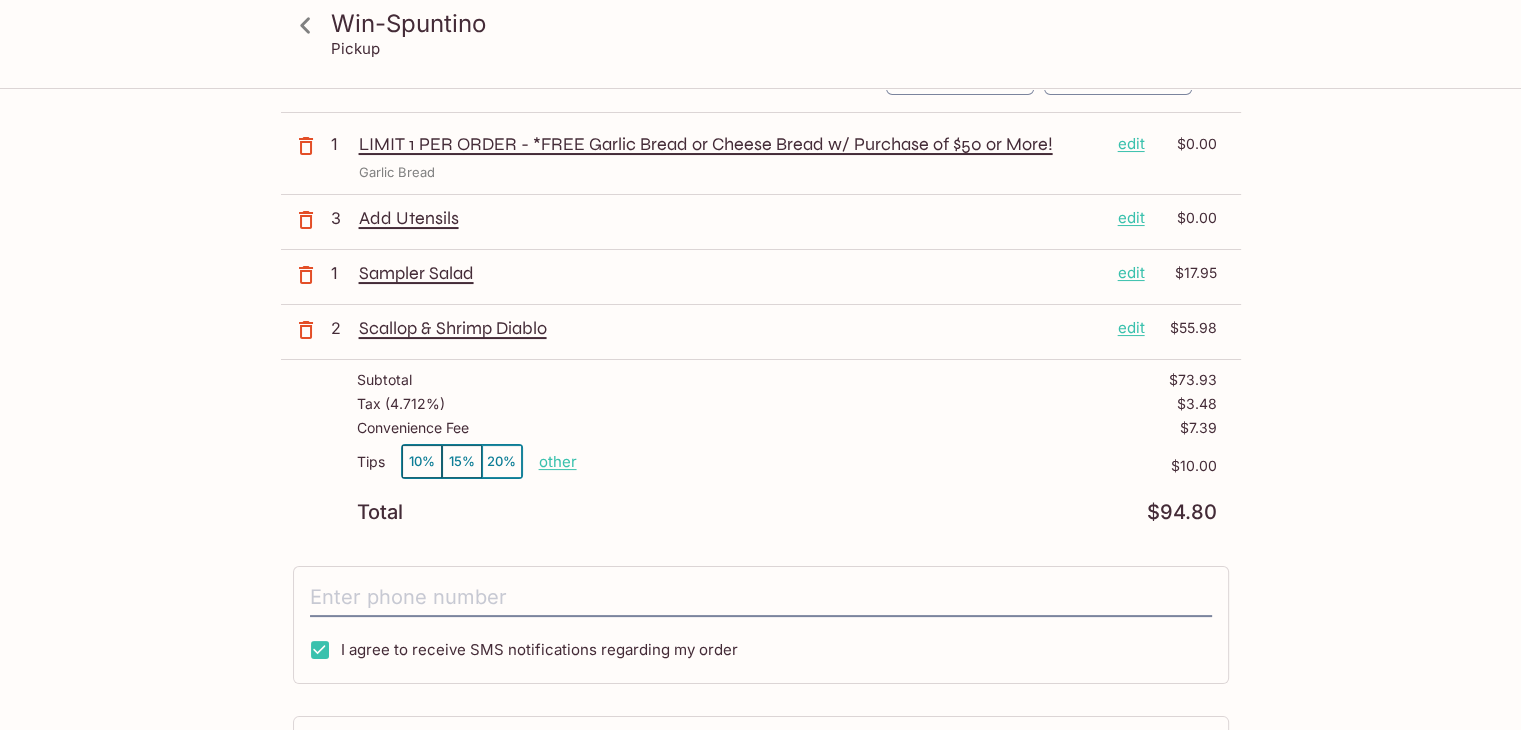 click on "other" at bounding box center [558, 461] 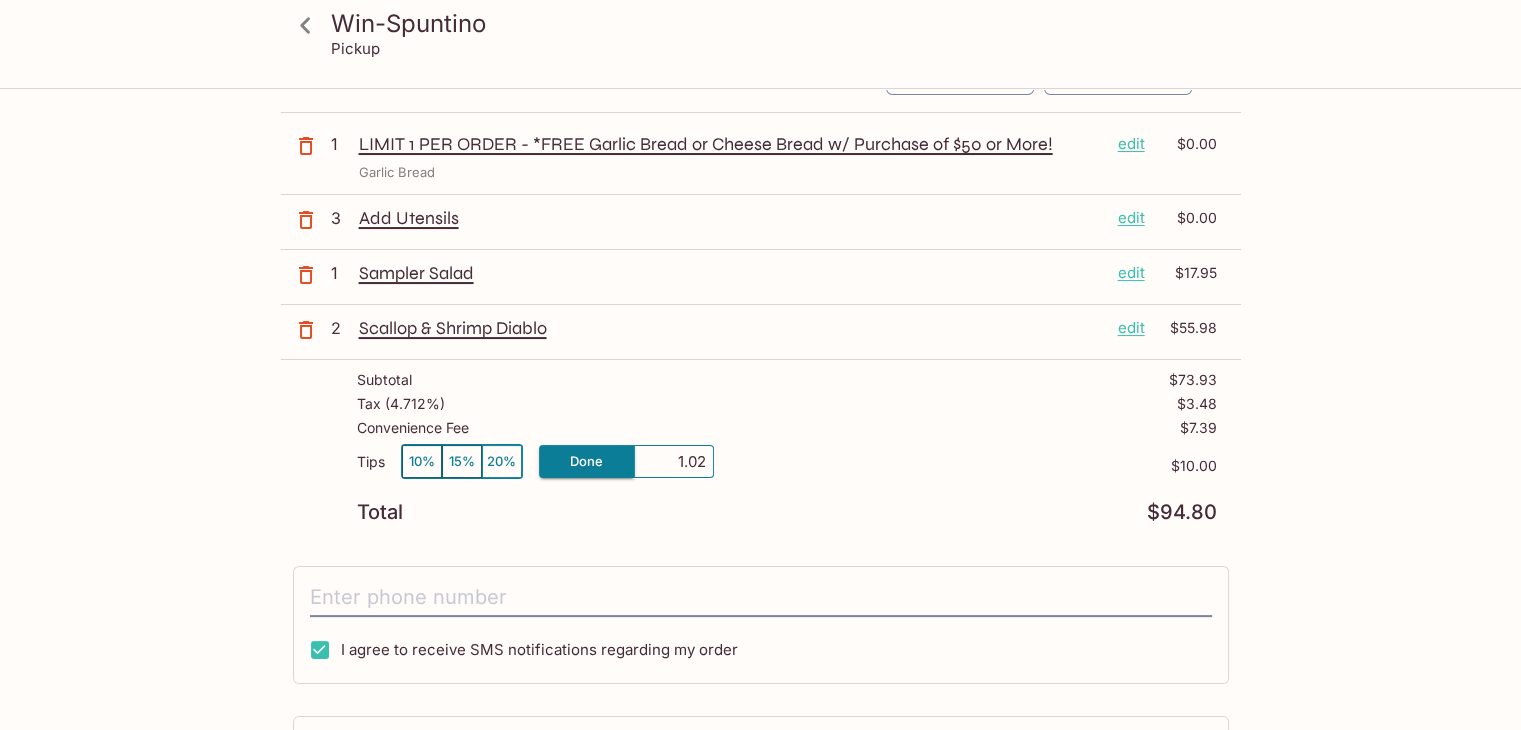 type on "10.20" 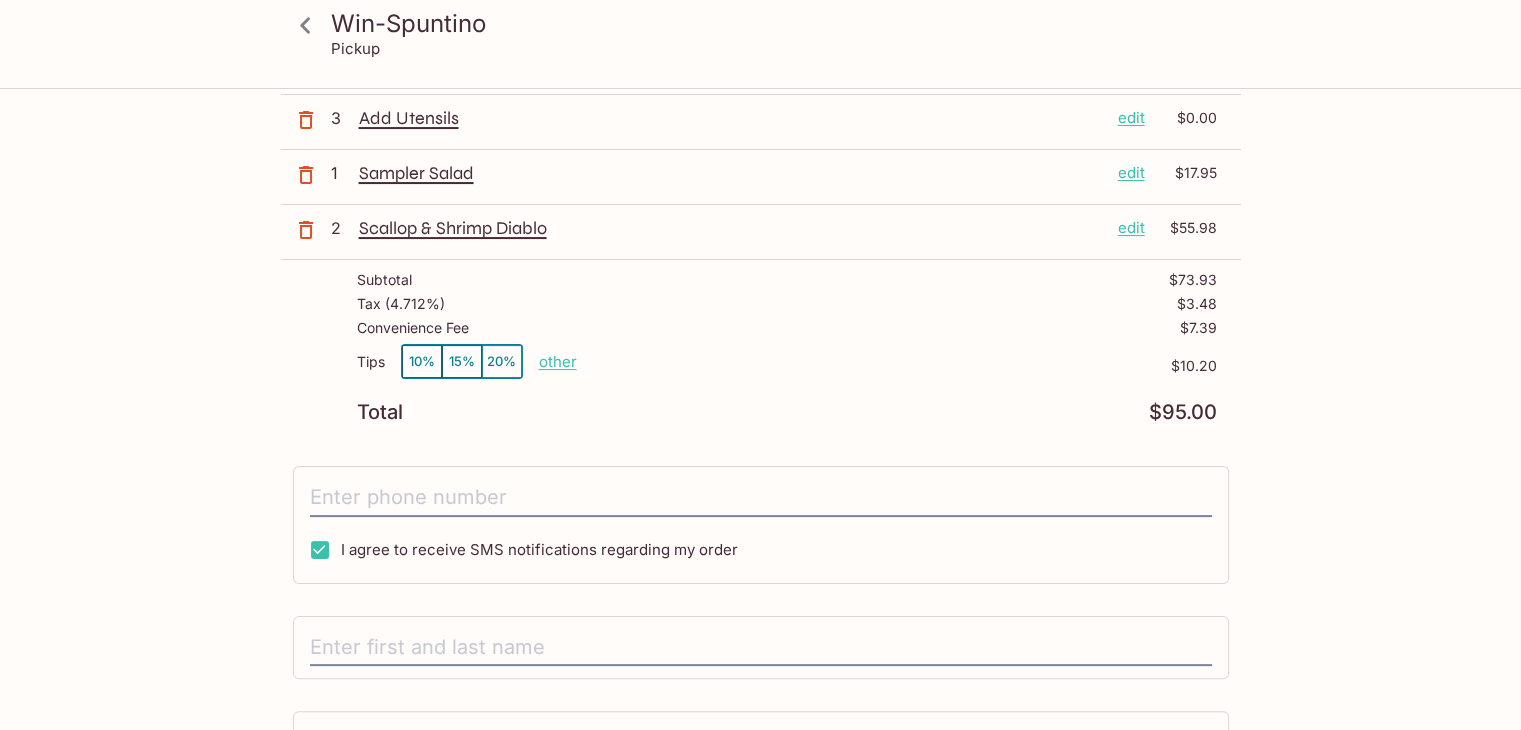 scroll, scrollTop: 400, scrollLeft: 0, axis: vertical 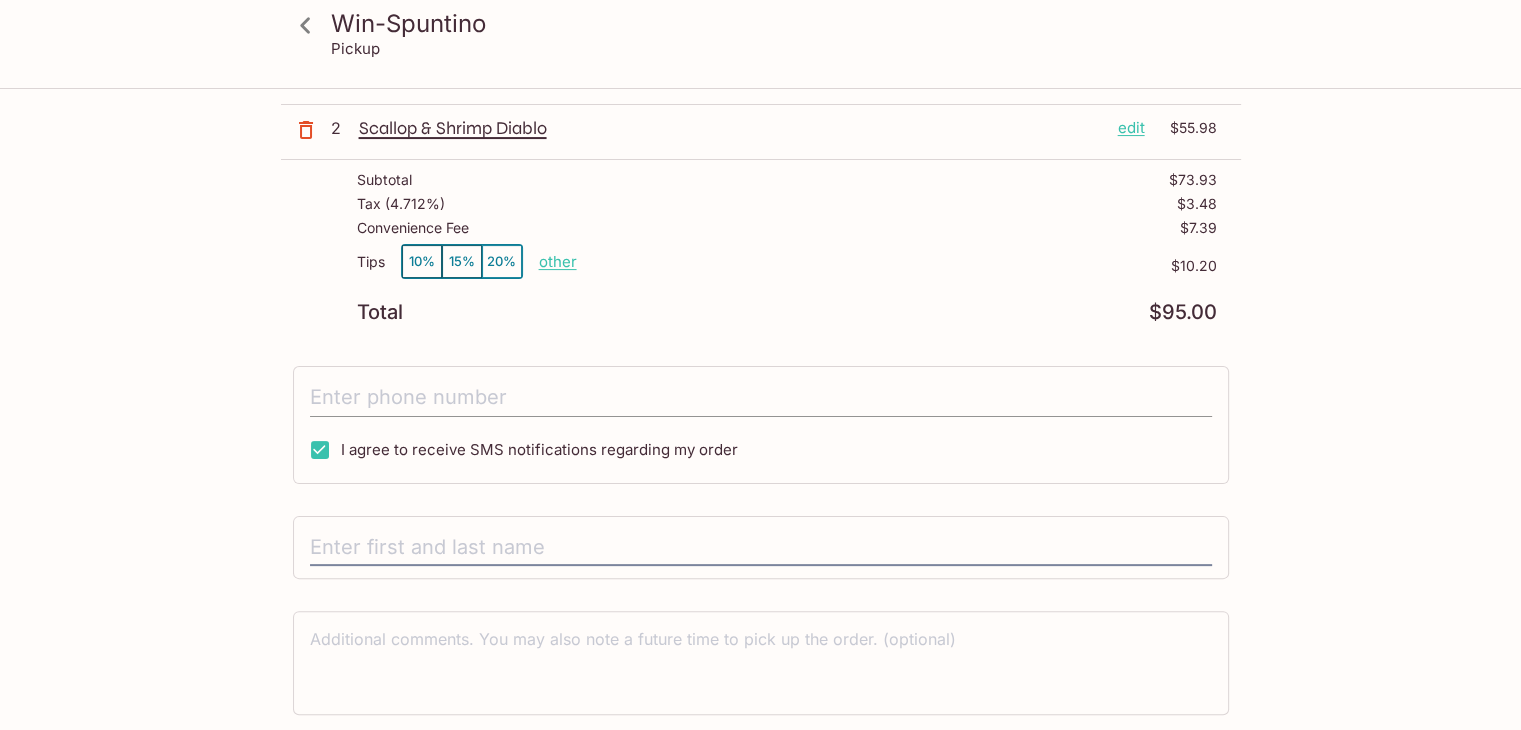 click at bounding box center (761, 398) 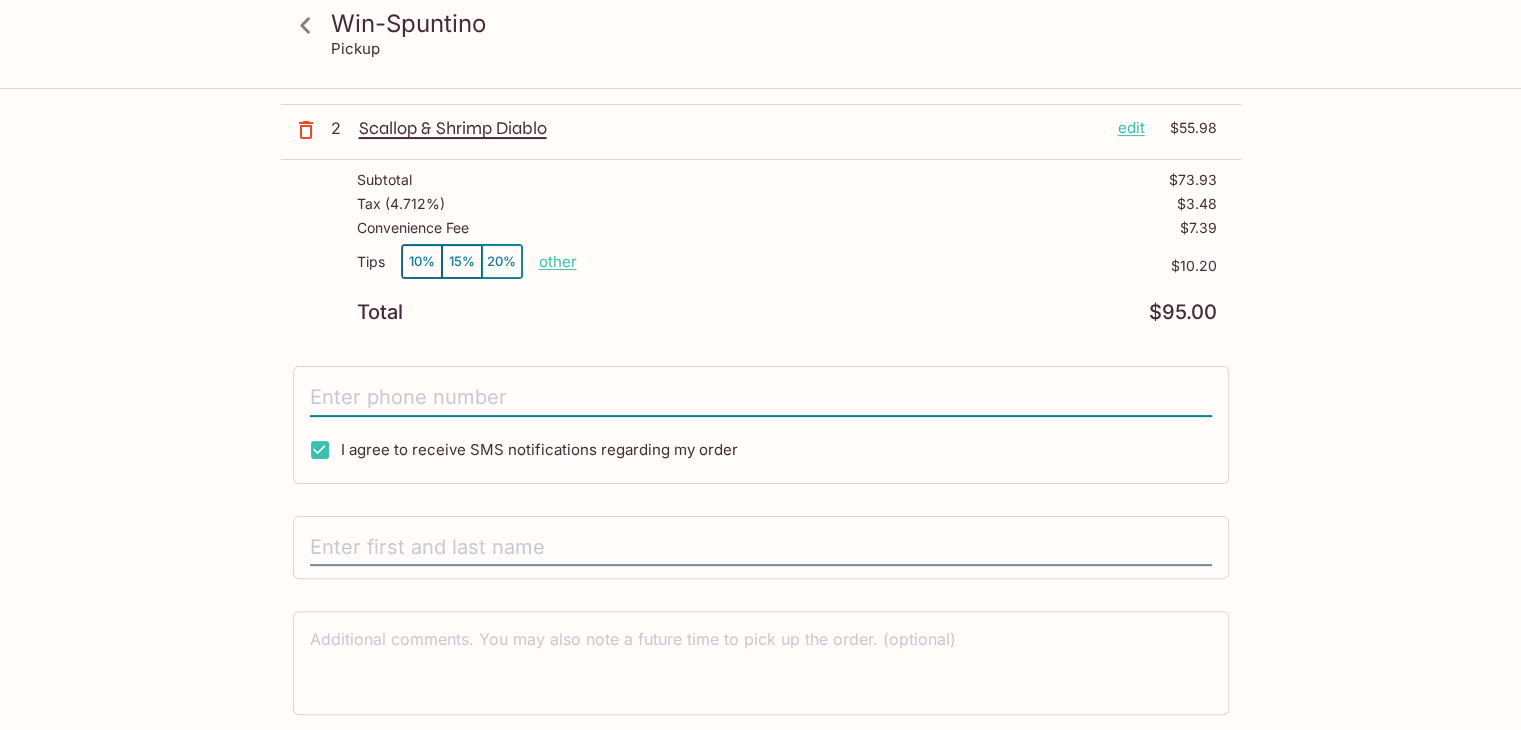 type on "([PHONE])" 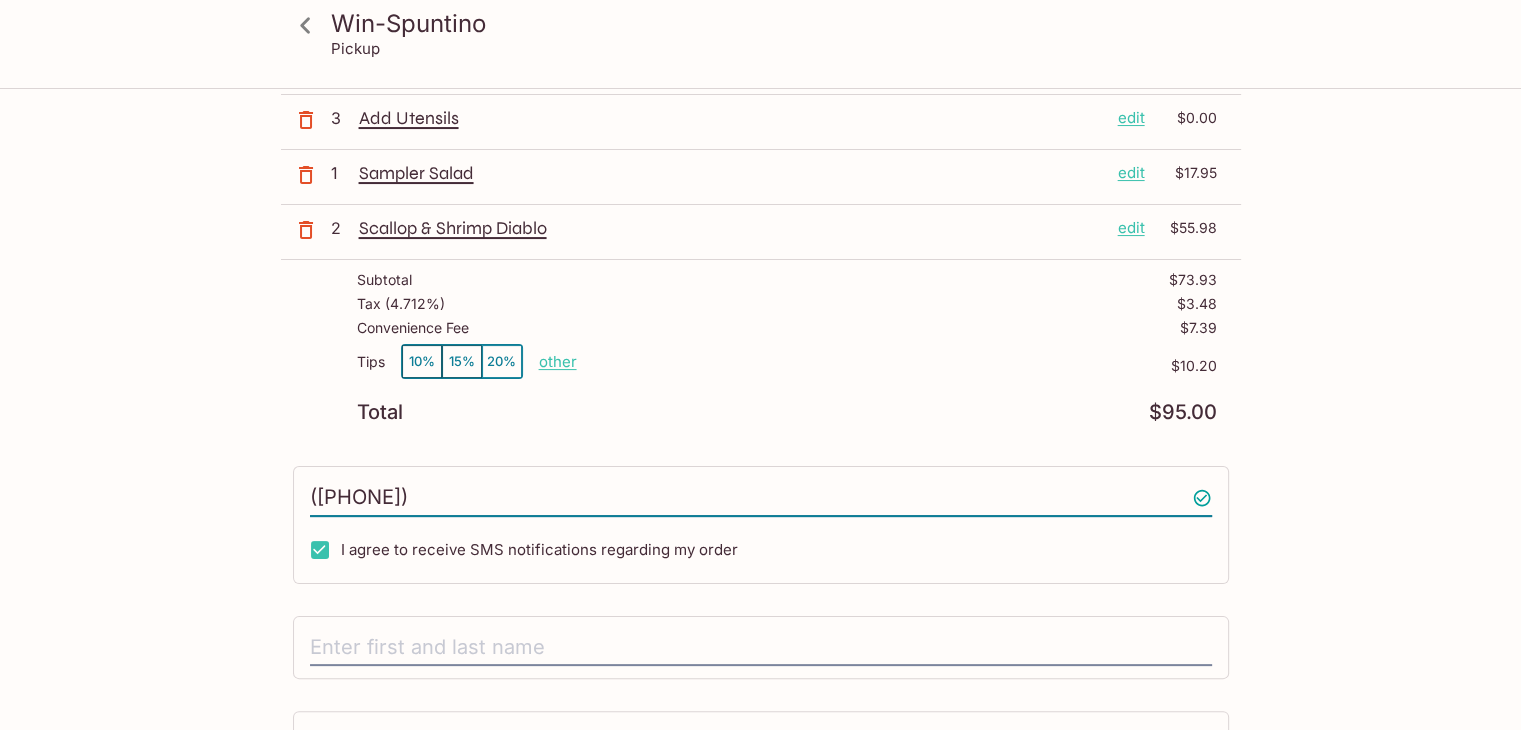 scroll, scrollTop: 463, scrollLeft: 0, axis: vertical 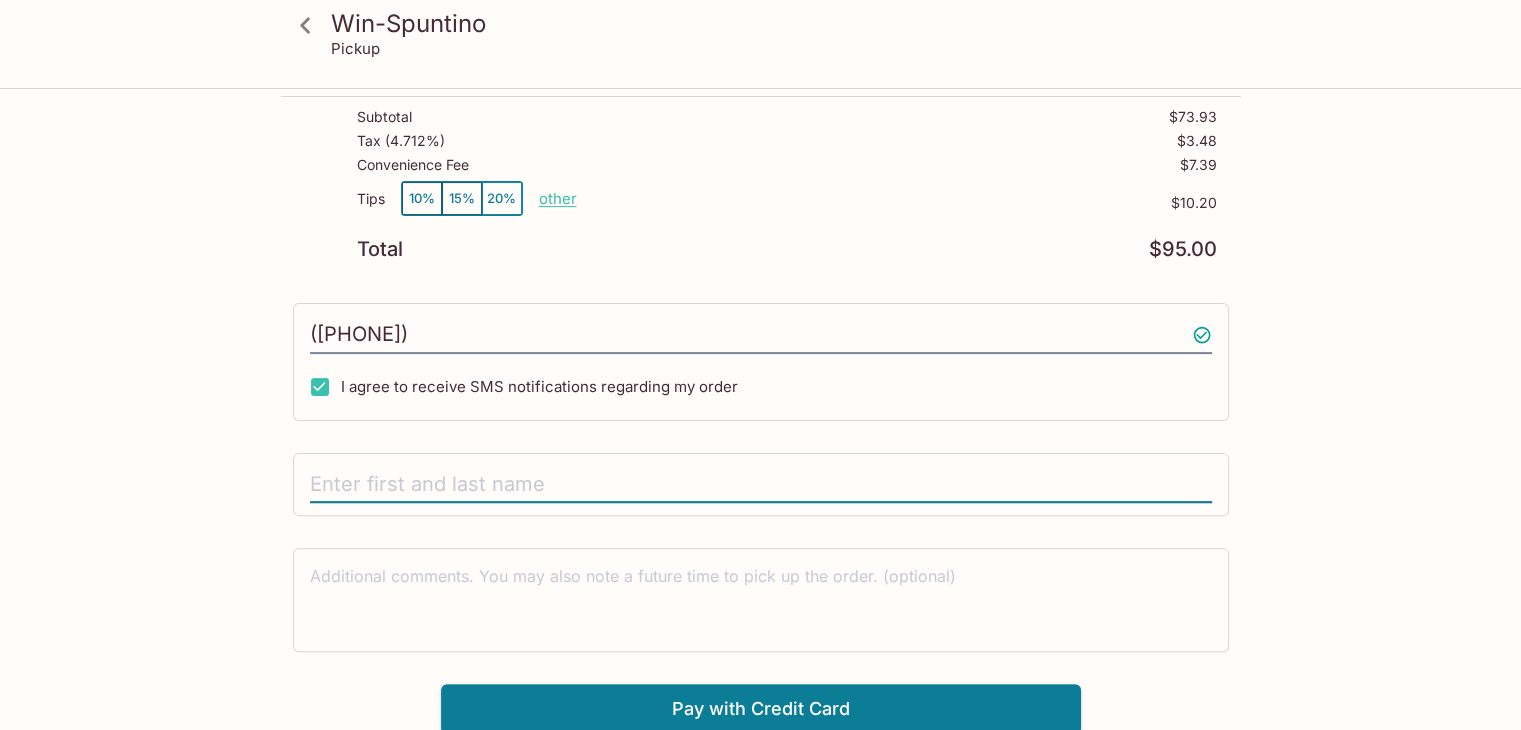 click at bounding box center [761, 485] 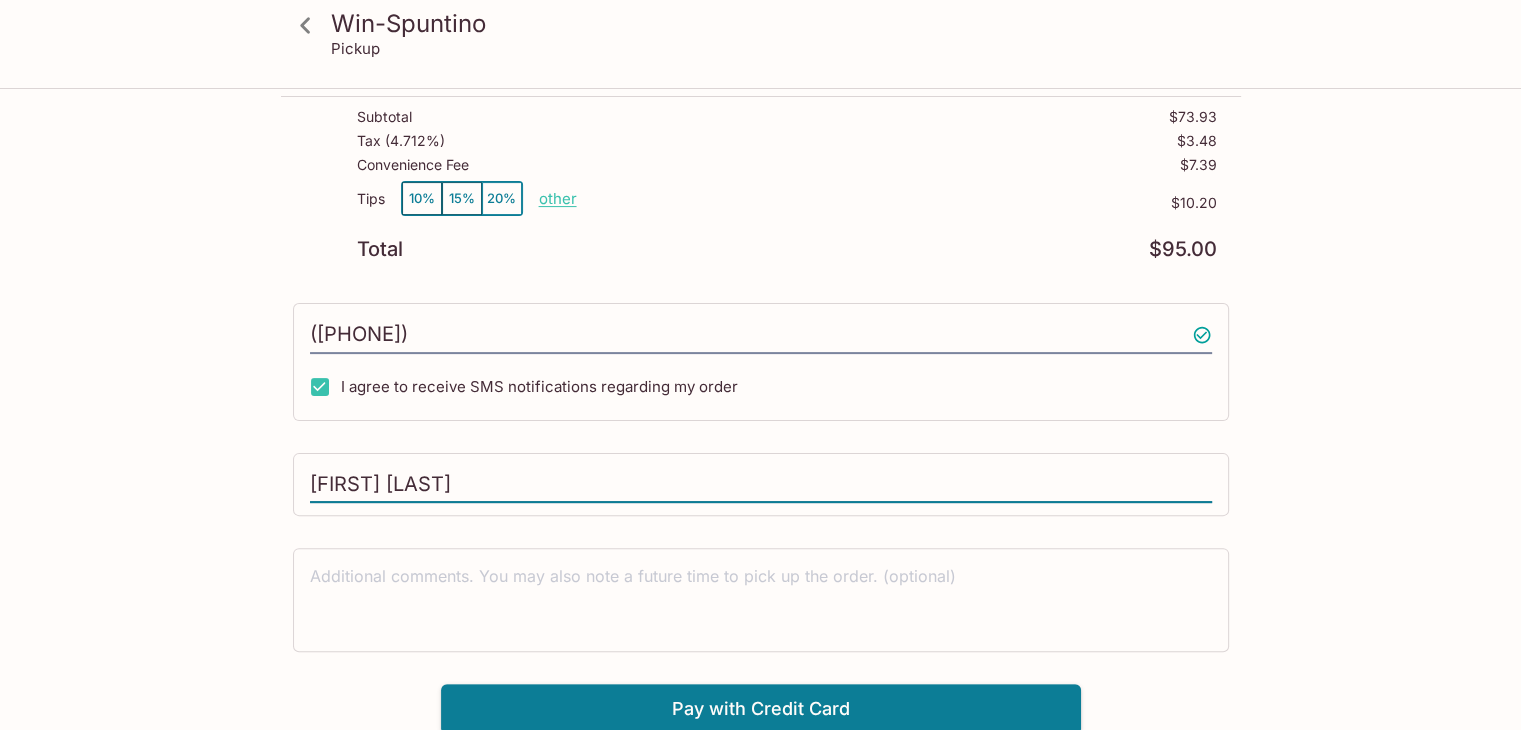 type on "[FIRST] [LAST]" 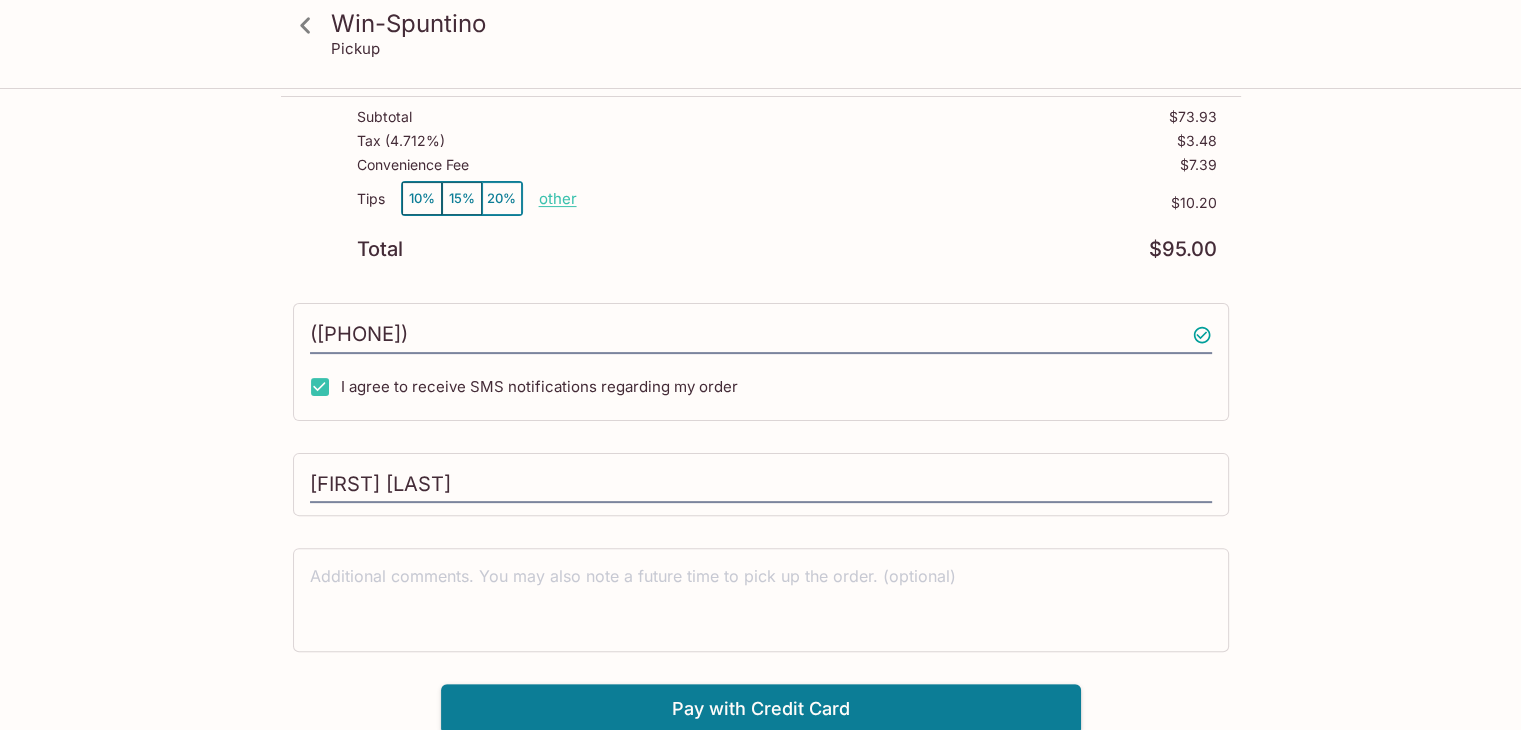 click on "Win-Spuntino Pickup Win-Spuntino [NUMBER] [STREET] [SUITE] [FLOOR], [CITY], [STATE] [POSTAL_CODE] This restaurant is currently closed and will open on   Tuesday   at   10:30 AM . Please select a pickup time for your order. Your Order Pickup Day Today Today Pickup Day Pickup Time 11:00 AM 2025-08-05T21:00:00.000000Z Pickup Time 1 LIMIT 1 PER ORDER - *FREE Garlic Bread or Cheese Bread w/ Purchase of $50 or More! edit $0.00 Garlic Bread 3 Add Utensils edit $0.00 1 Sampler Salad edit $17.95 2 Scallop & Shrimp Diablo edit $55.98 Subtotal $73.93 Tax ( 4.712% ) $3.48 Convenience Fee $7.39 Tips 10% 15% 20% other $10.20 Total $95.00 ([PHONE]) I agree to receive SMS notifications regarding my order [FIRST] [LAST] x Pay with Credit Card" at bounding box center [761, 180] 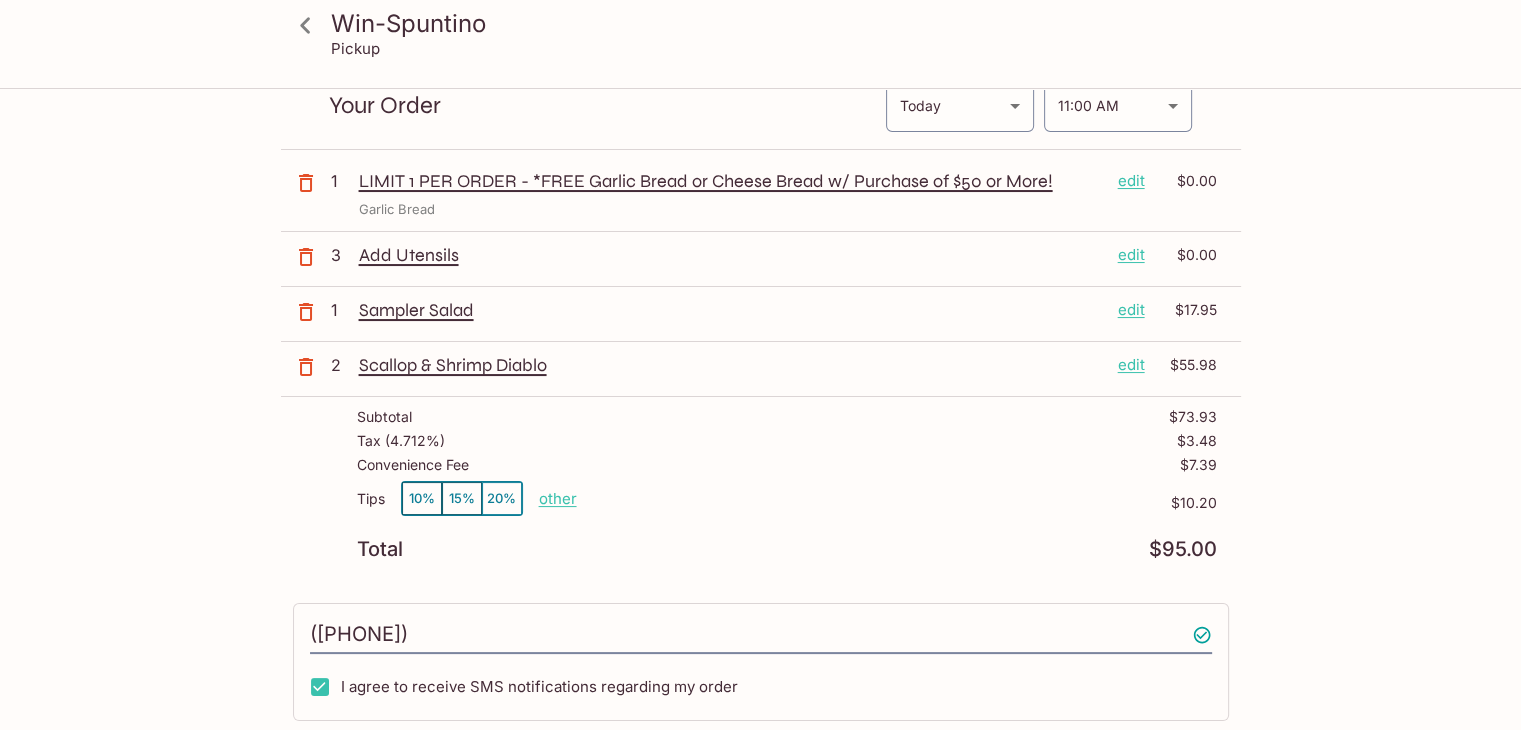 scroll, scrollTop: 0, scrollLeft: 0, axis: both 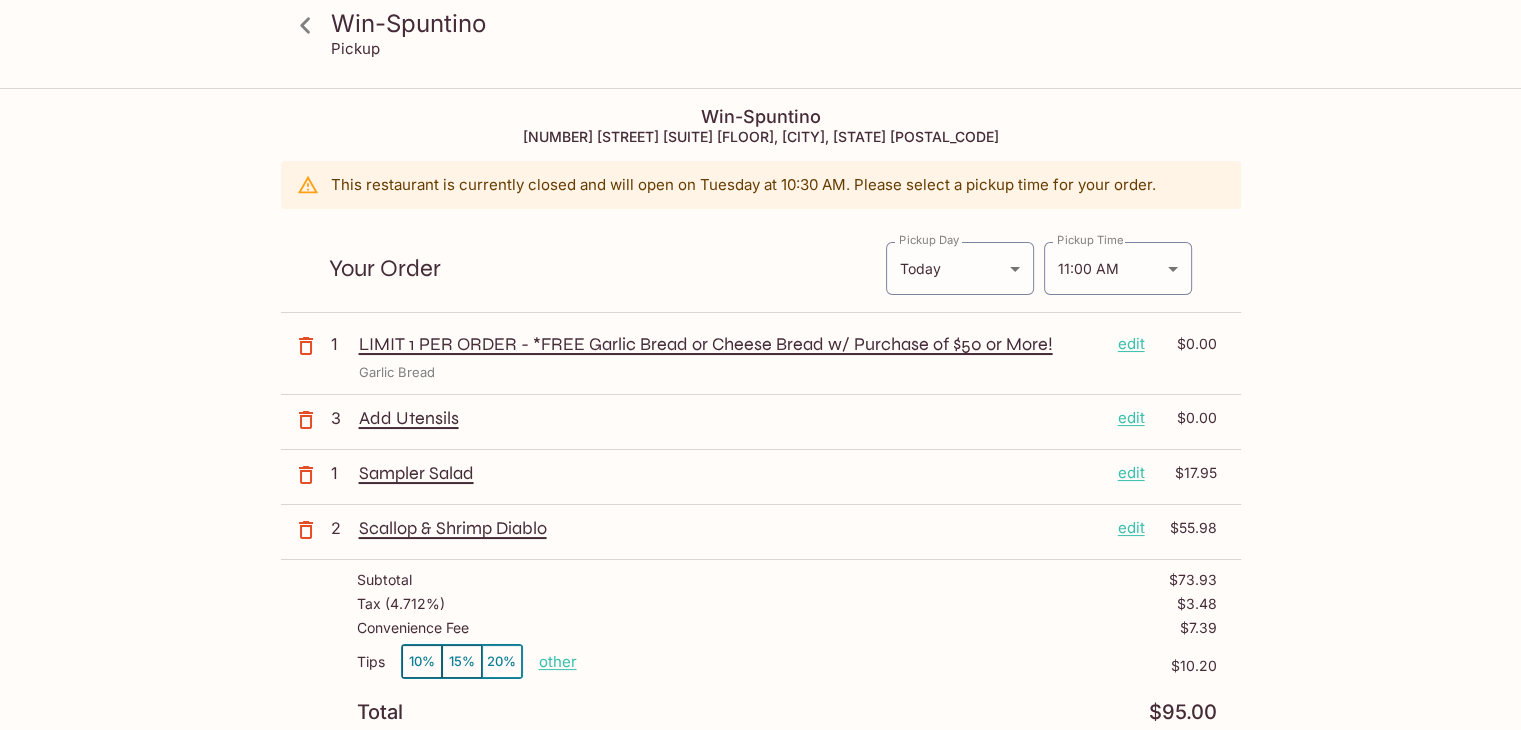 click on "edit" at bounding box center (1131, 418) 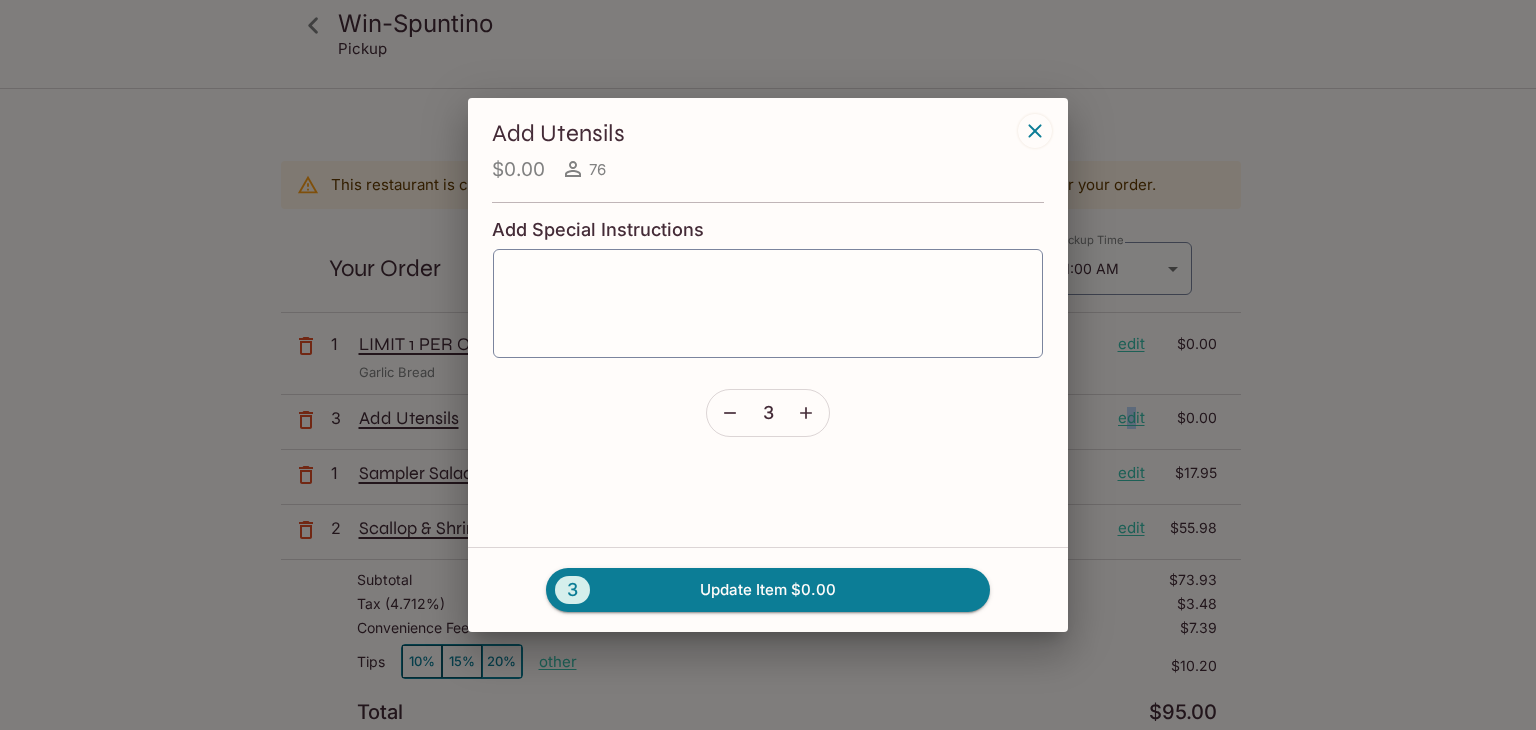 click 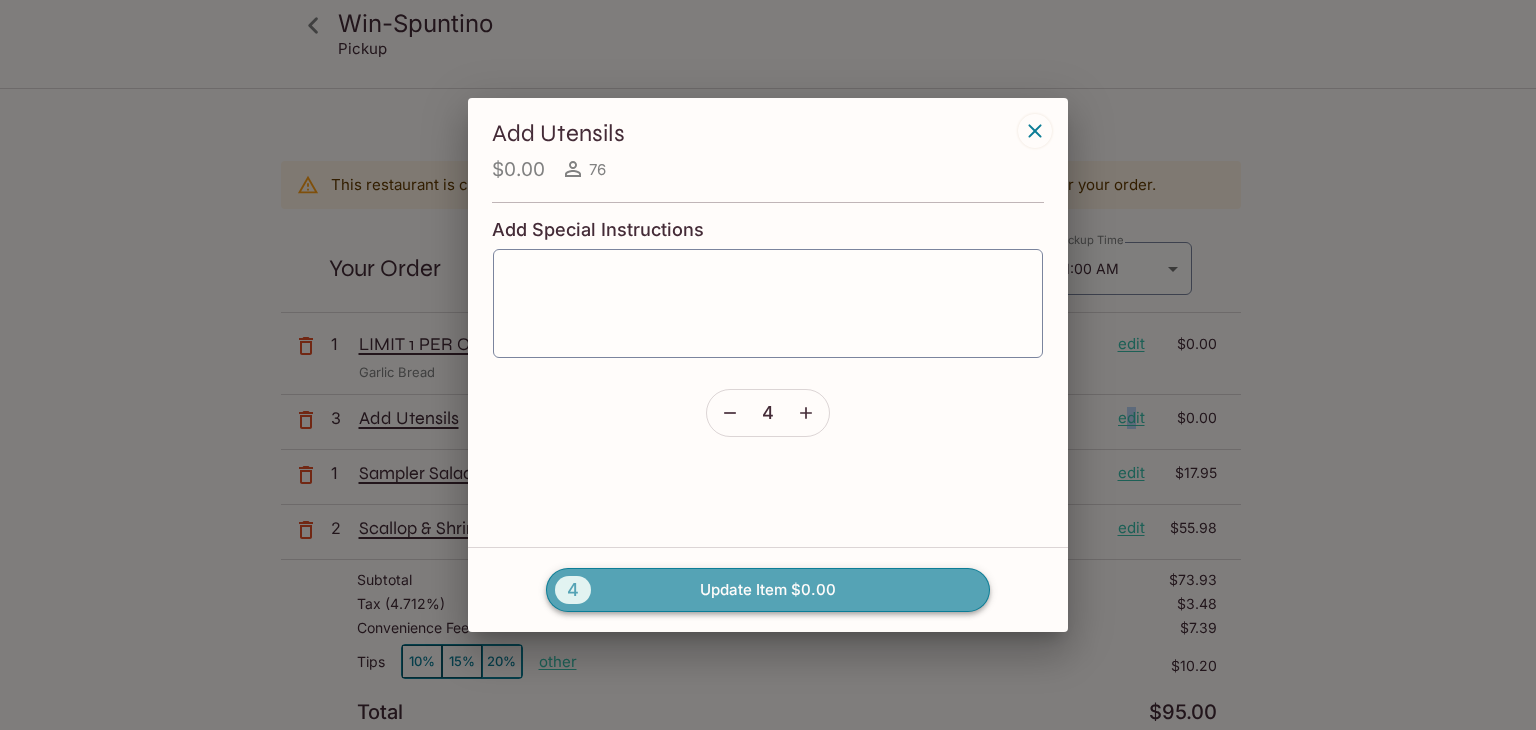 click on "4 Update Item $0.00" at bounding box center [768, 590] 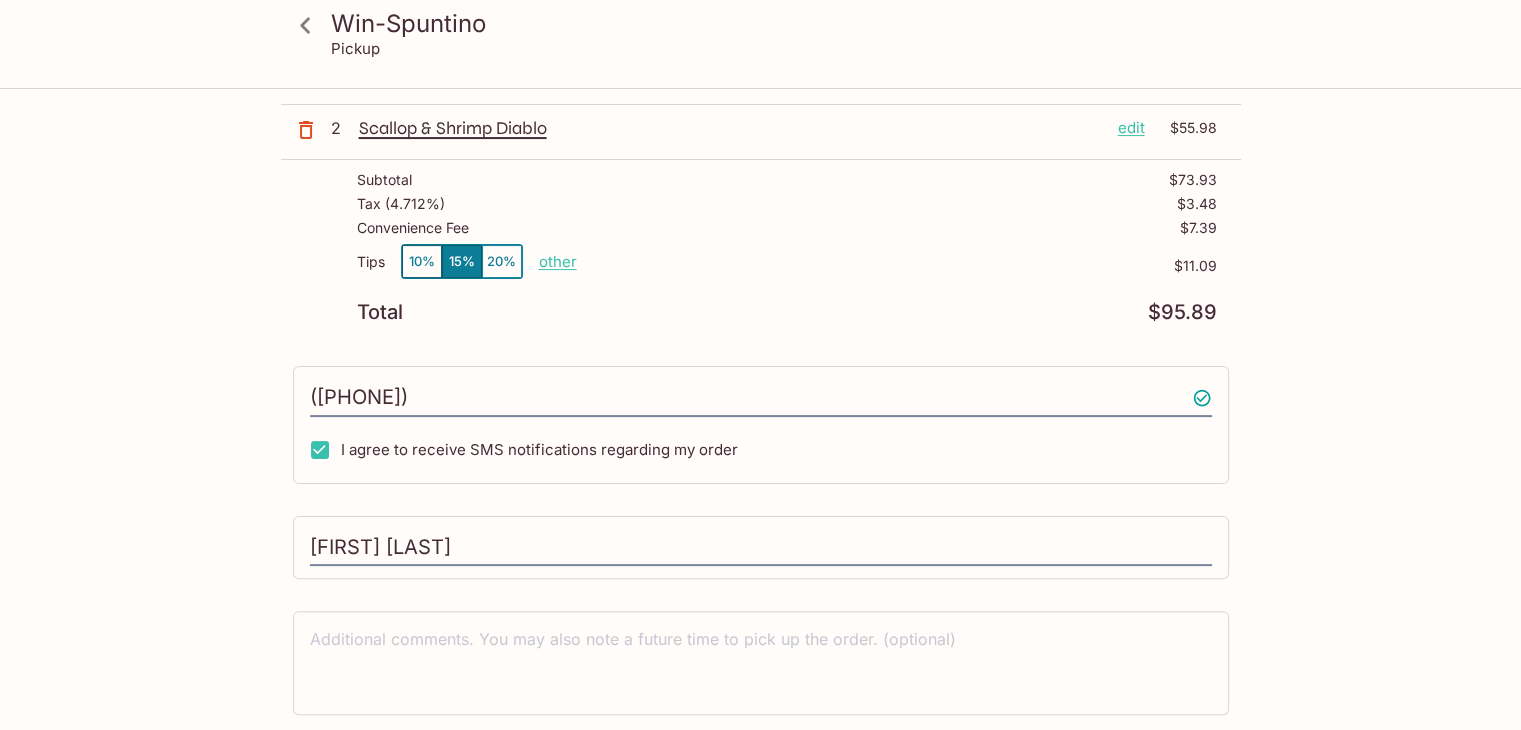 scroll, scrollTop: 463, scrollLeft: 0, axis: vertical 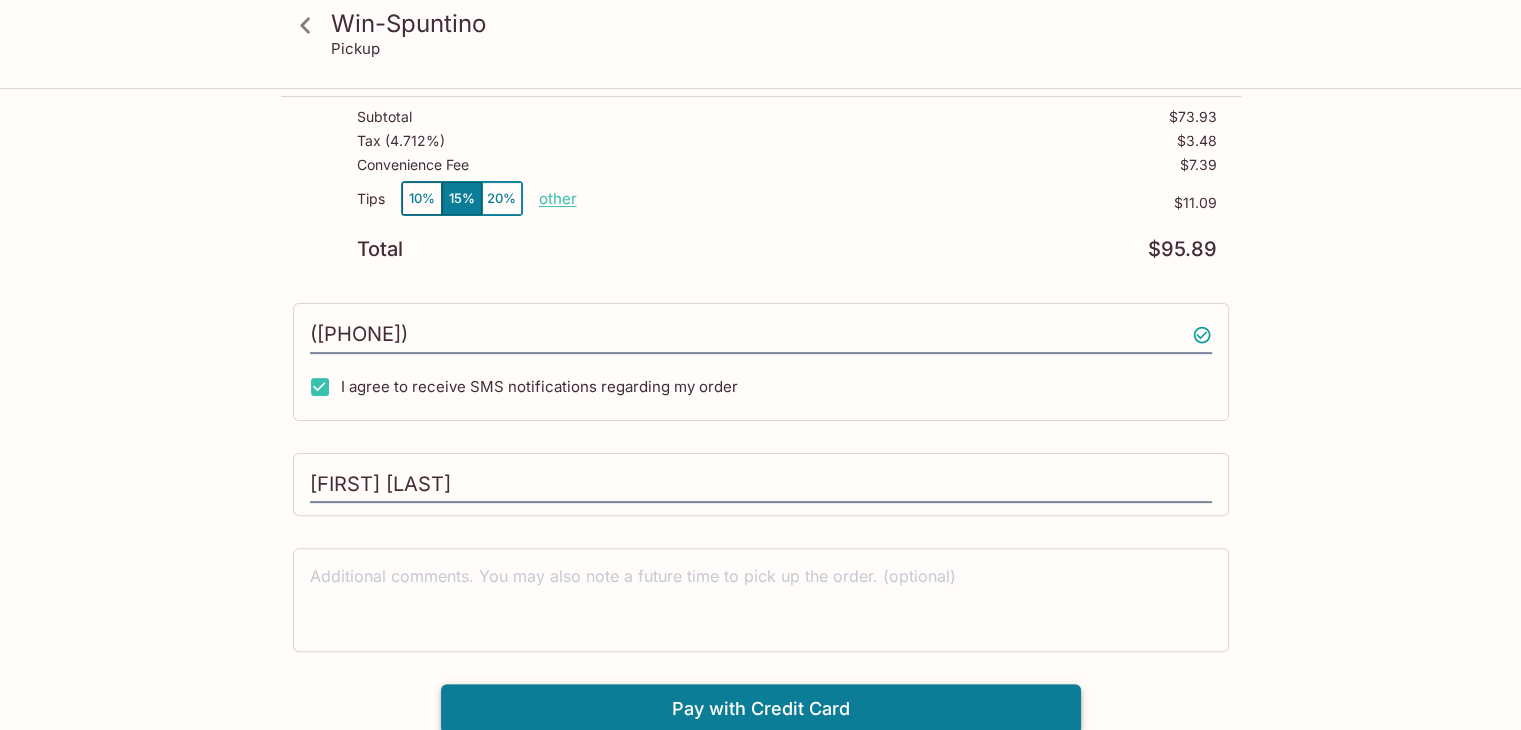 click on "Pay with Credit Card" at bounding box center [761, 709] 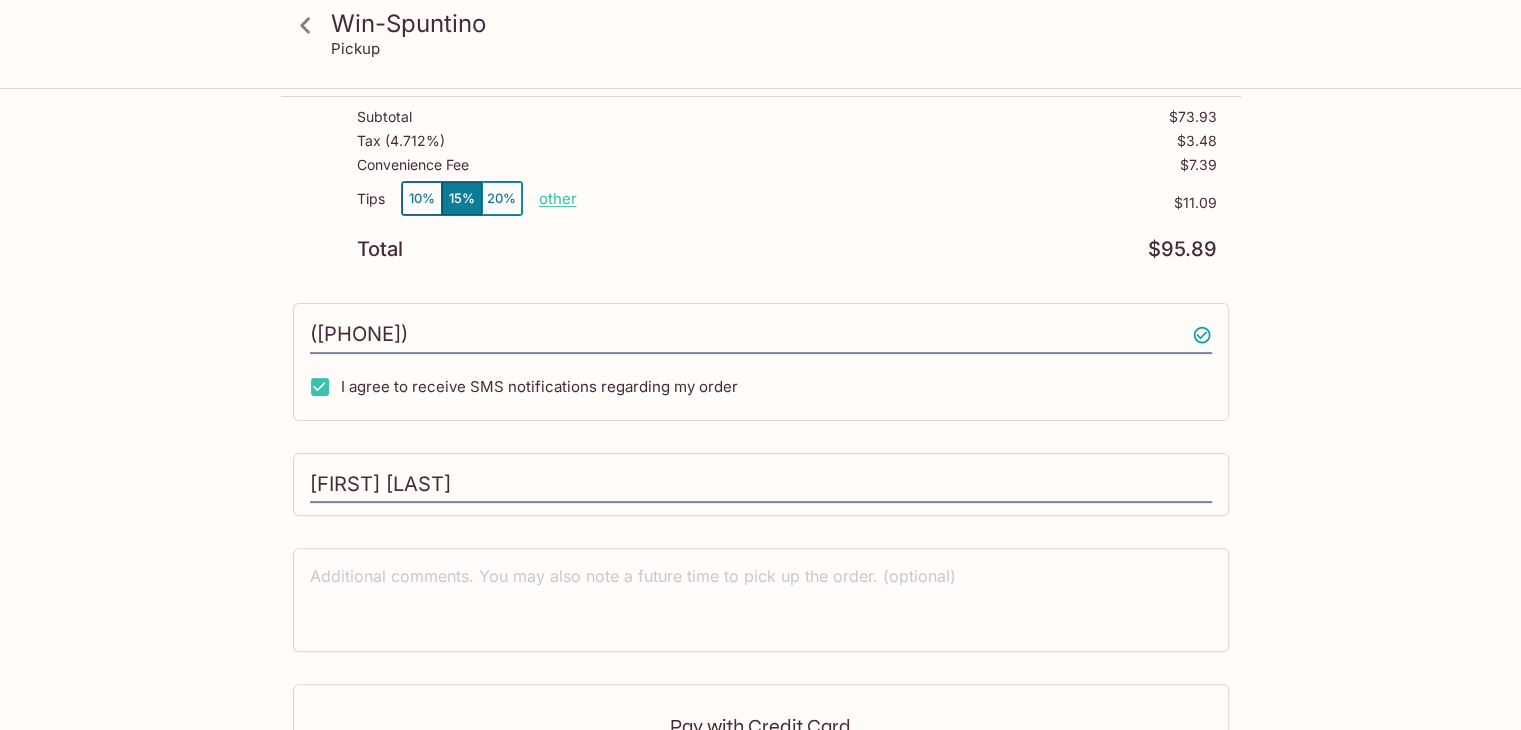 scroll, scrollTop: 762, scrollLeft: 0, axis: vertical 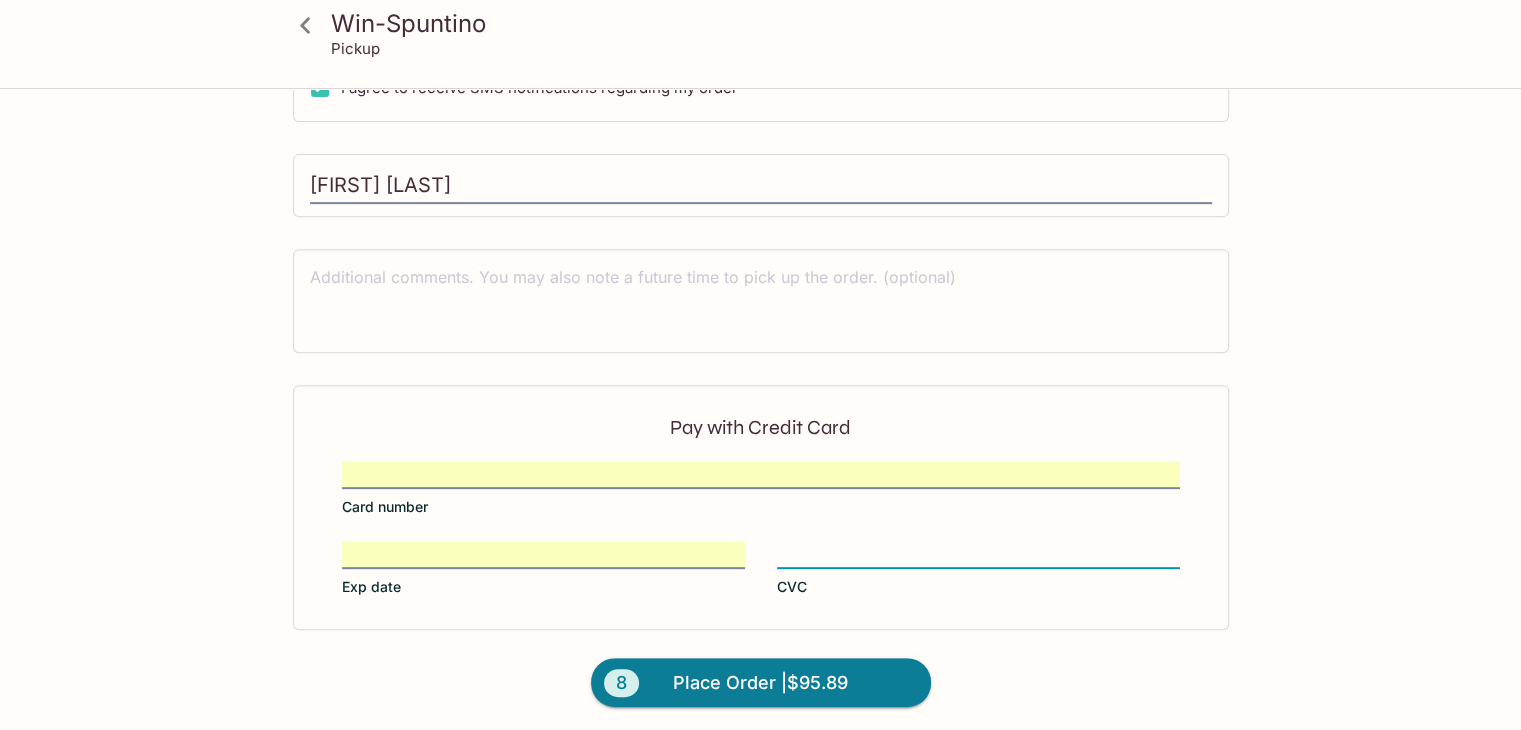 click on "Place Order |  $95.89" at bounding box center (760, 683) 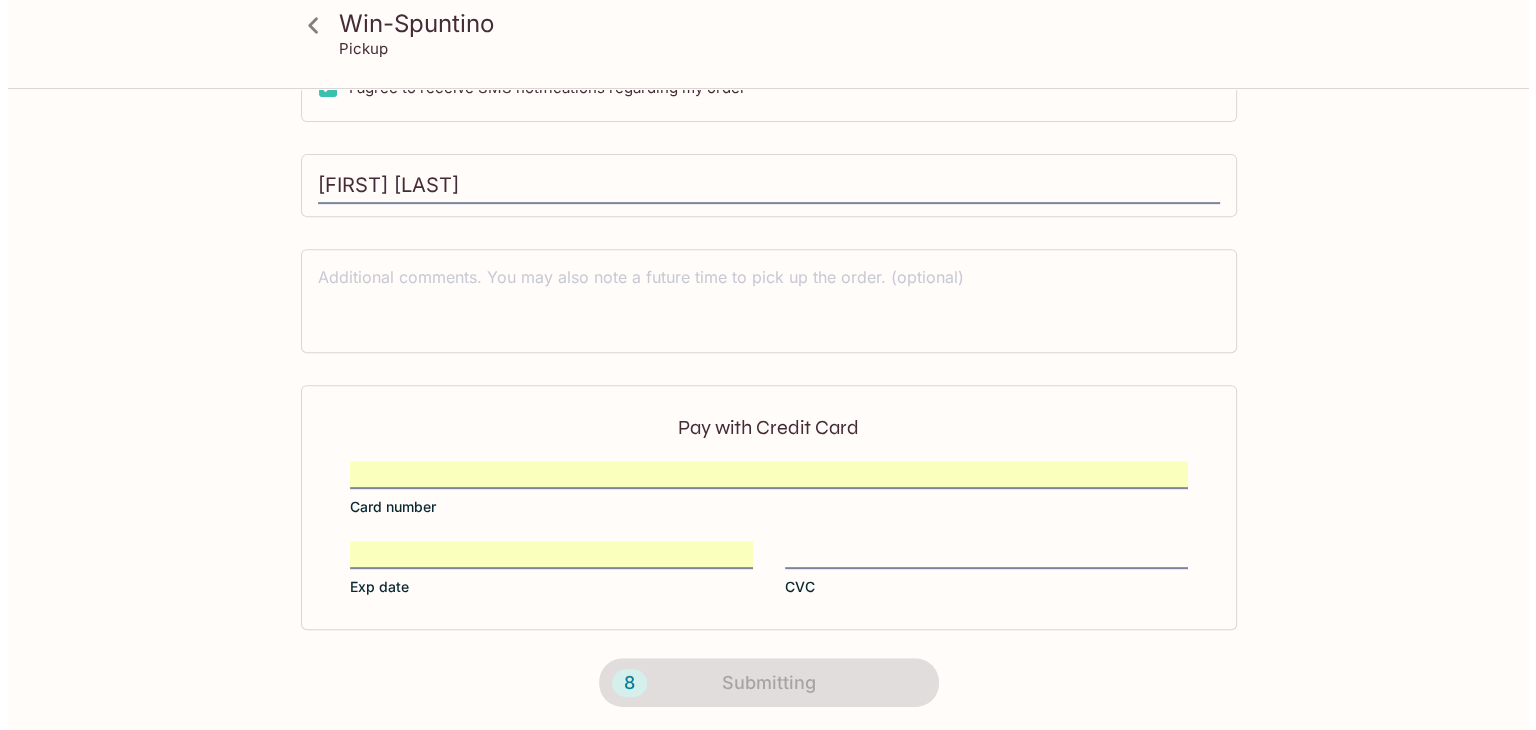 scroll, scrollTop: 0, scrollLeft: 0, axis: both 